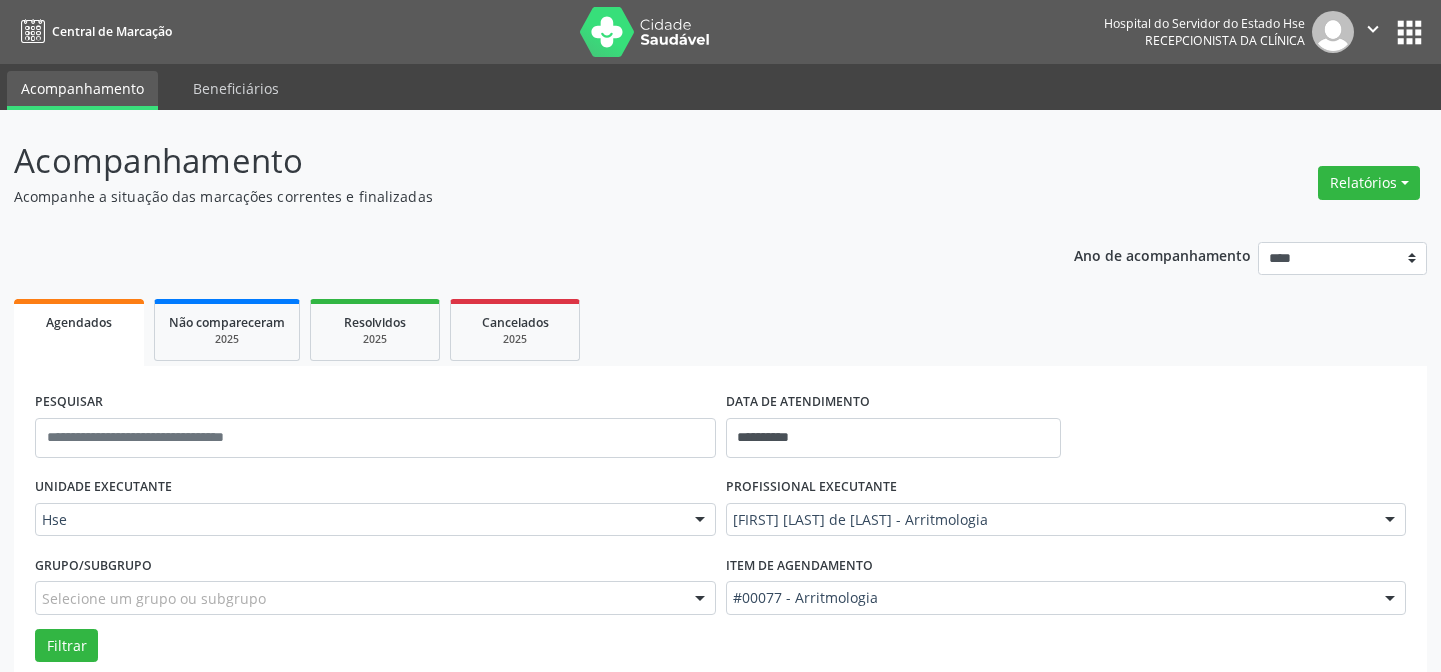 scroll, scrollTop: 135, scrollLeft: 0, axis: vertical 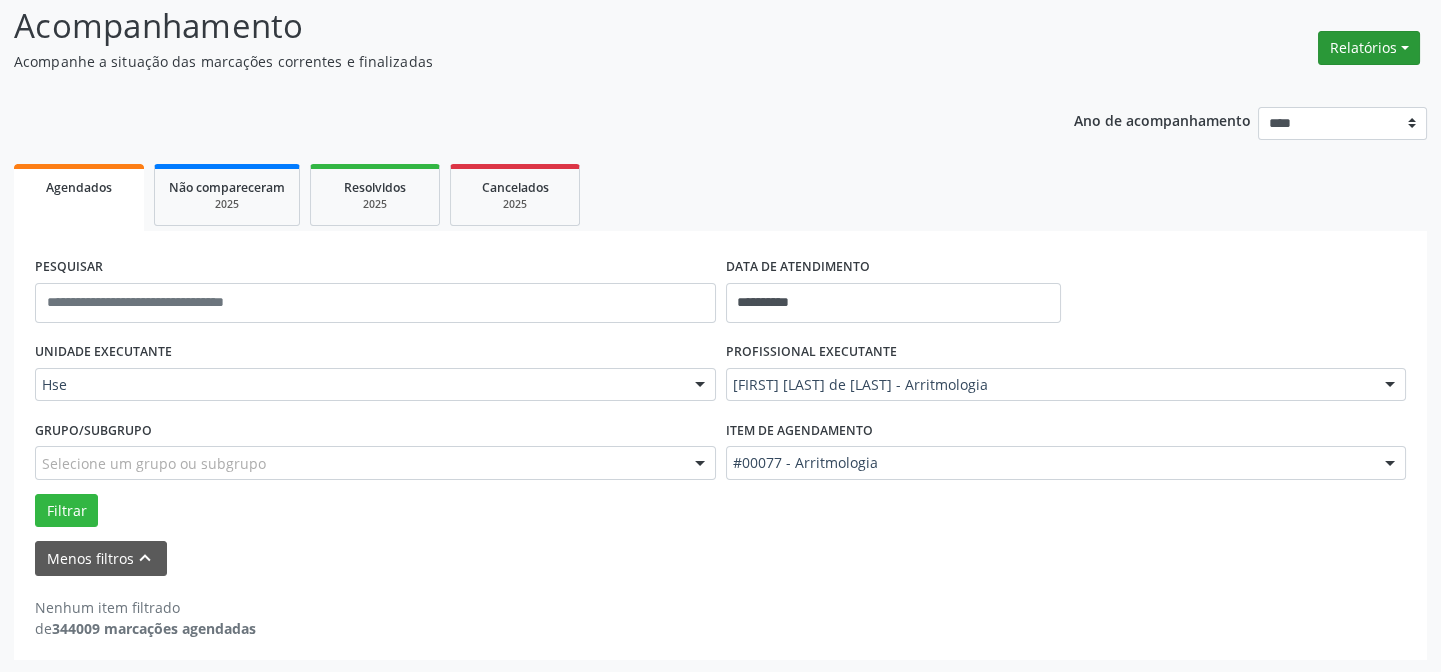 click on "Relatórios" at bounding box center [1369, 48] 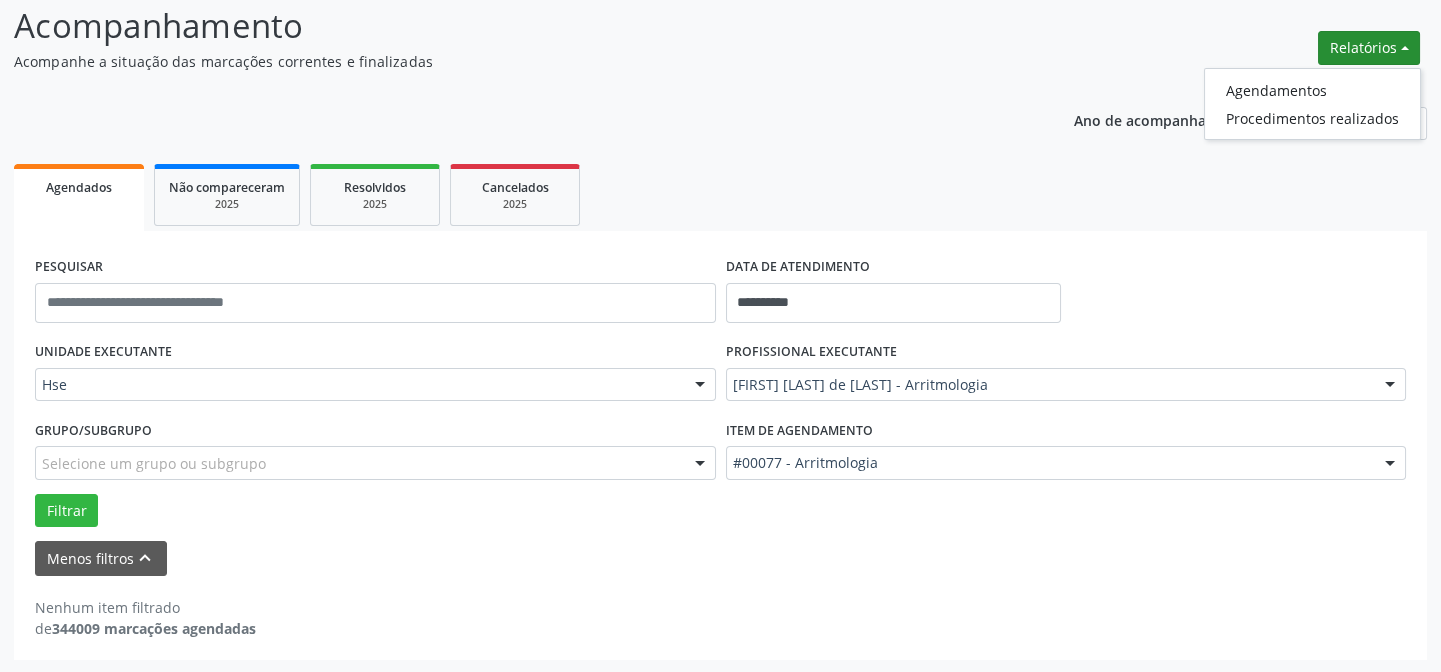 drag, startPoint x: 747, startPoint y: 72, endPoint x: 759, endPoint y: 93, distance: 24.186773 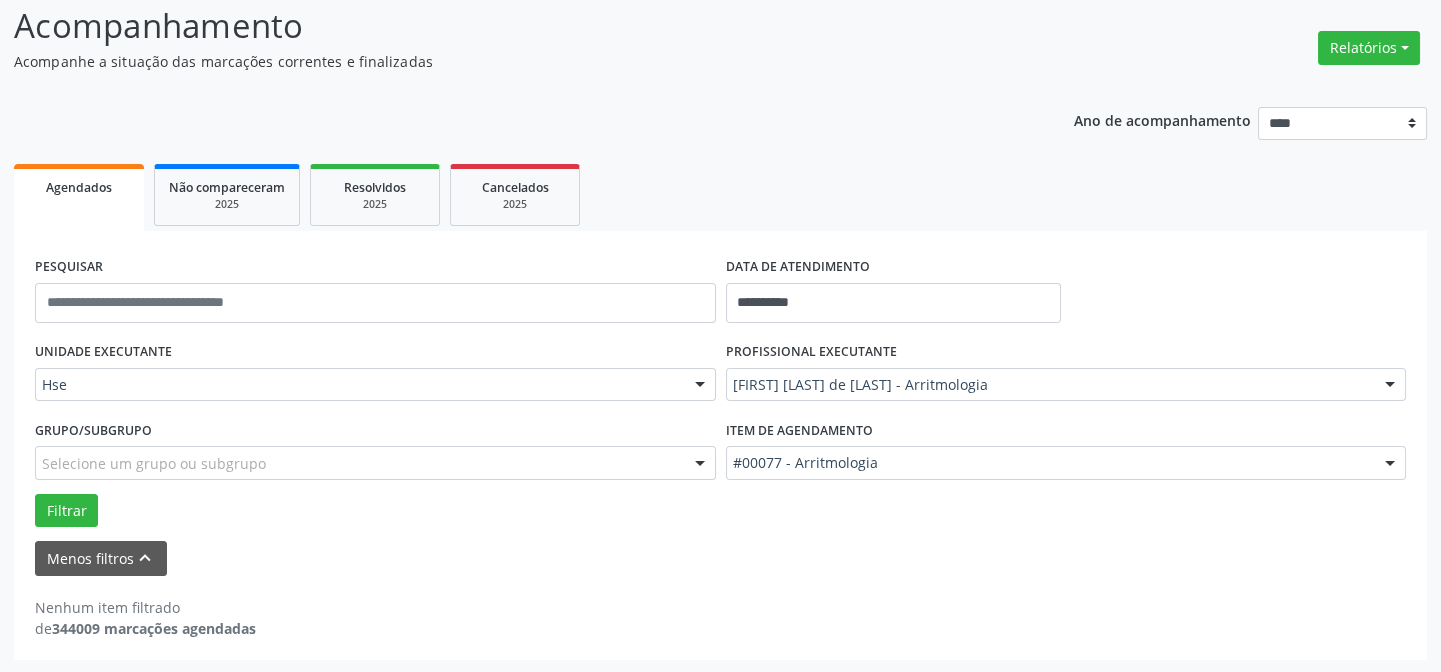 click on "Agendados   Não compareceram
2025
Resolvidos
2025
Cancelados
2025" at bounding box center [720, 195] 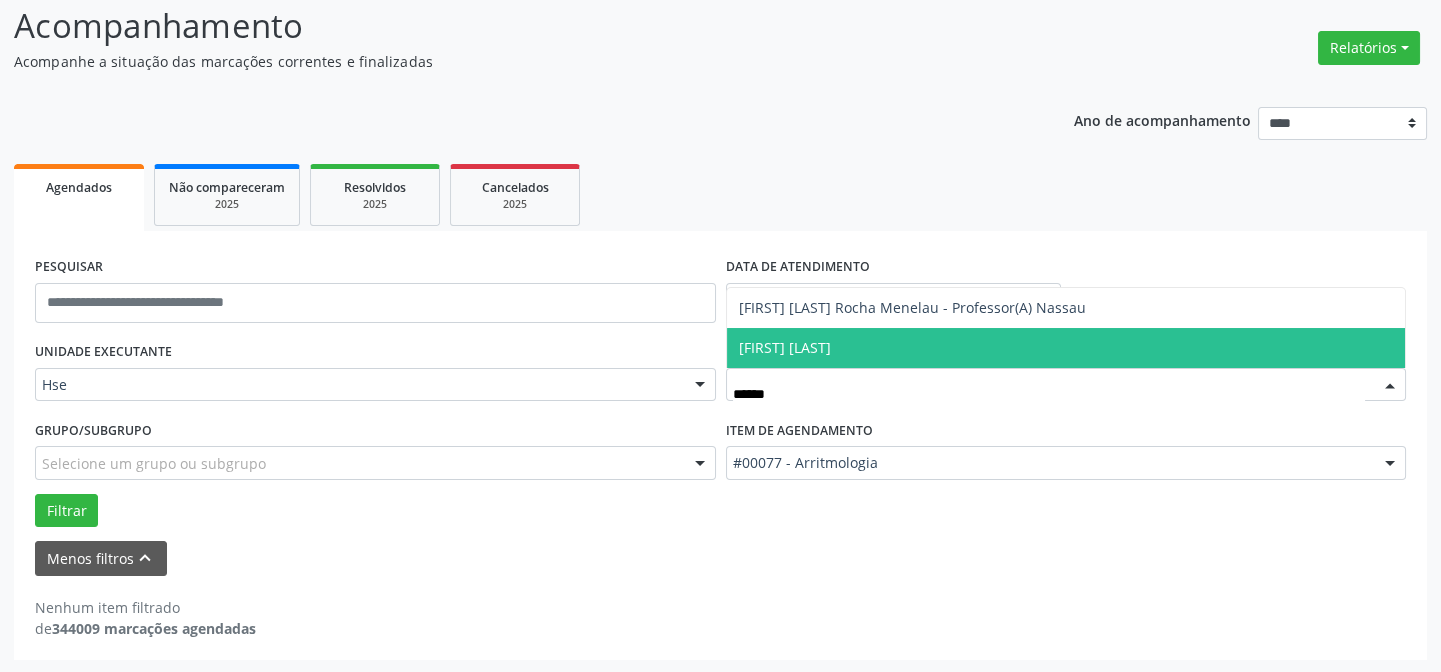 type on "*******" 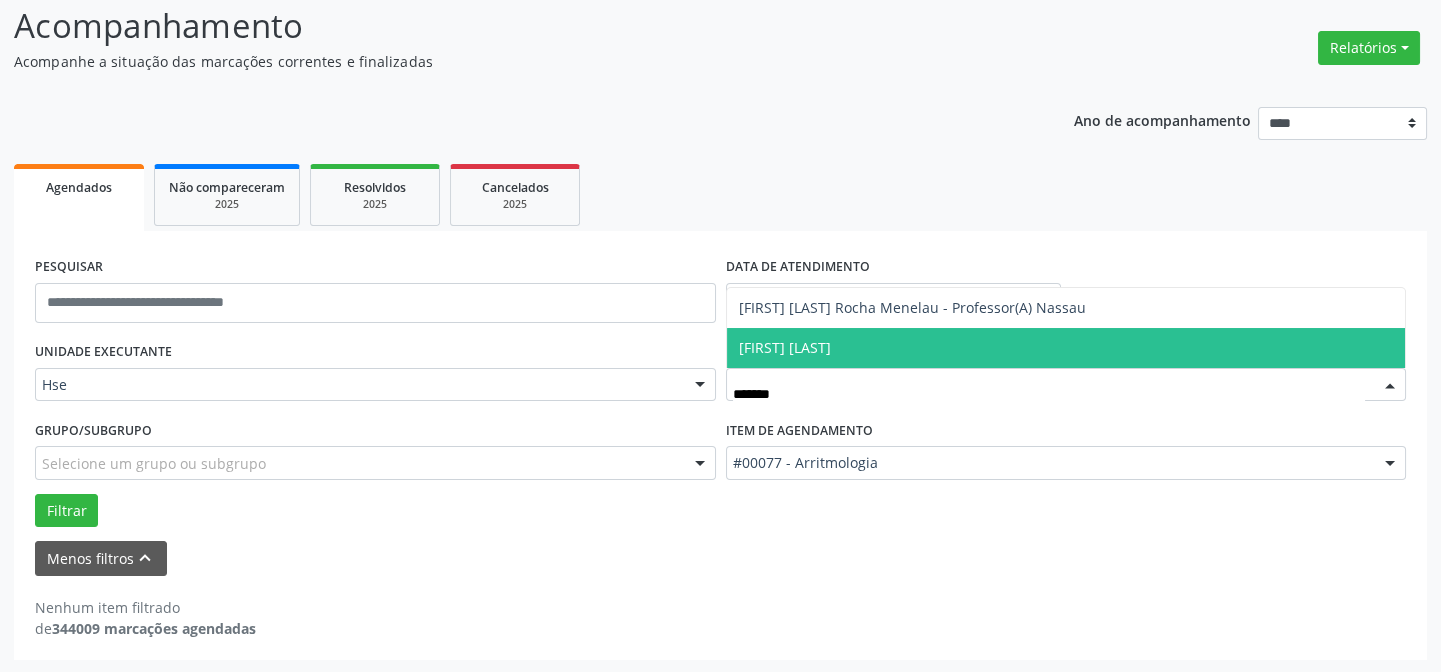 click on "[FIRST] [LAST]" at bounding box center (1066, 348) 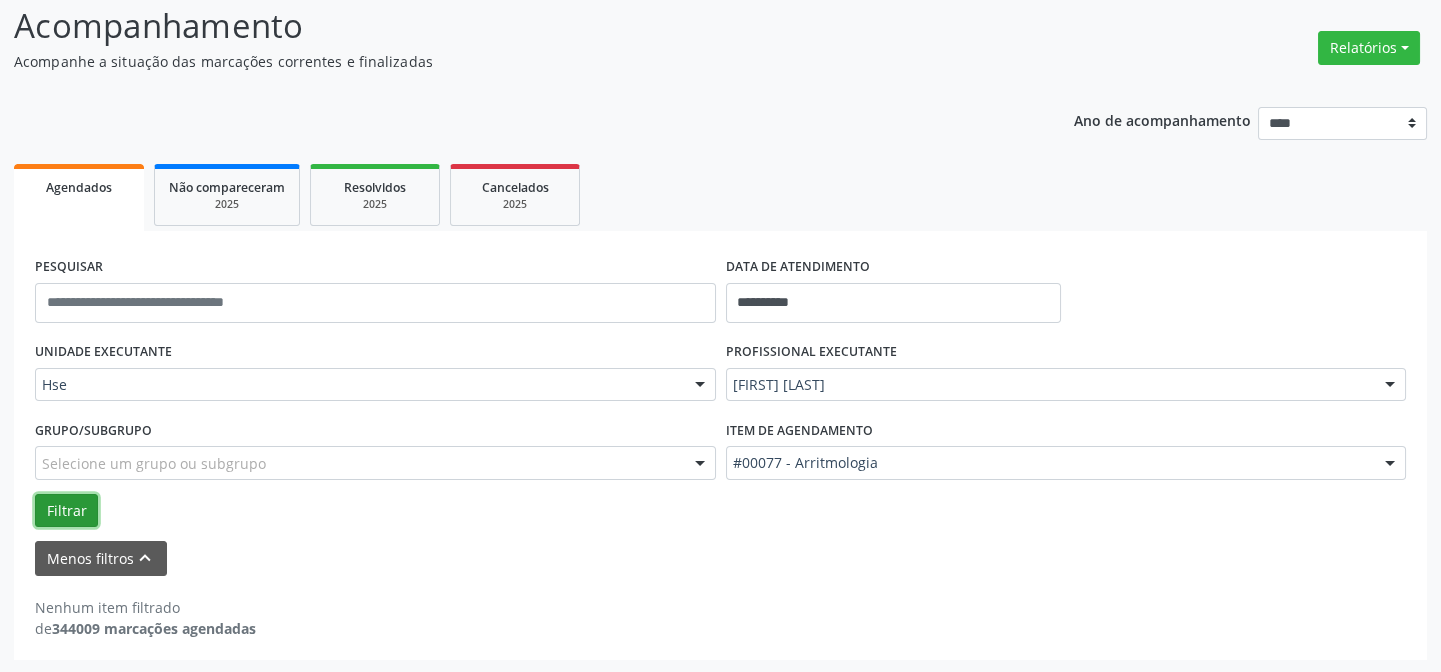 click on "Filtrar" at bounding box center (66, 511) 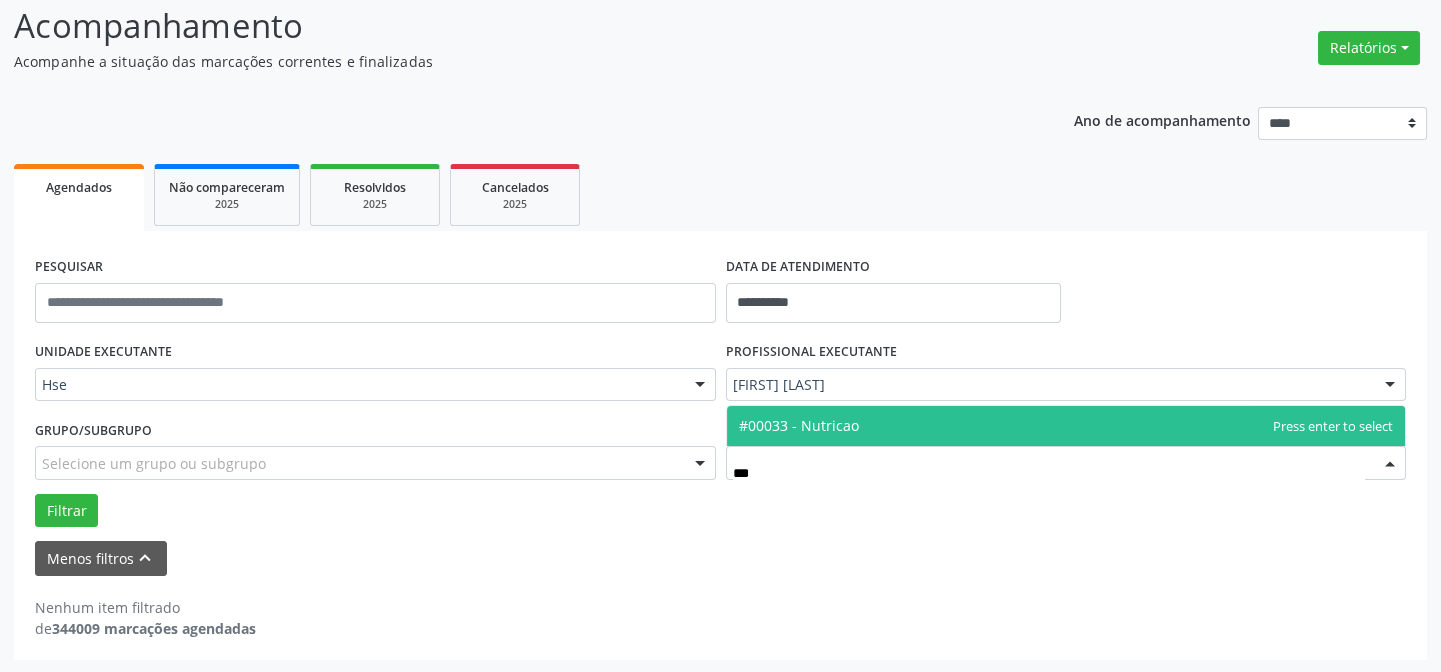 type on "****" 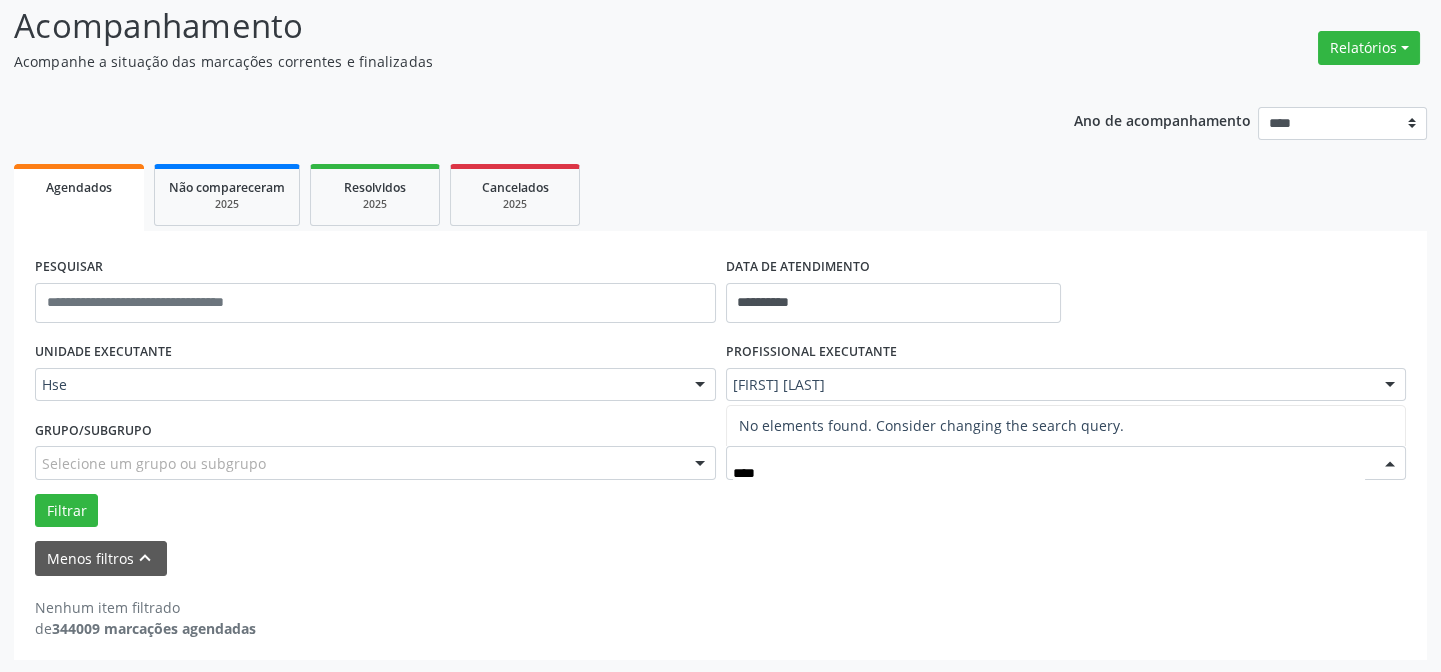 drag, startPoint x: 759, startPoint y: 462, endPoint x: 493, endPoint y: 400, distance: 273.13 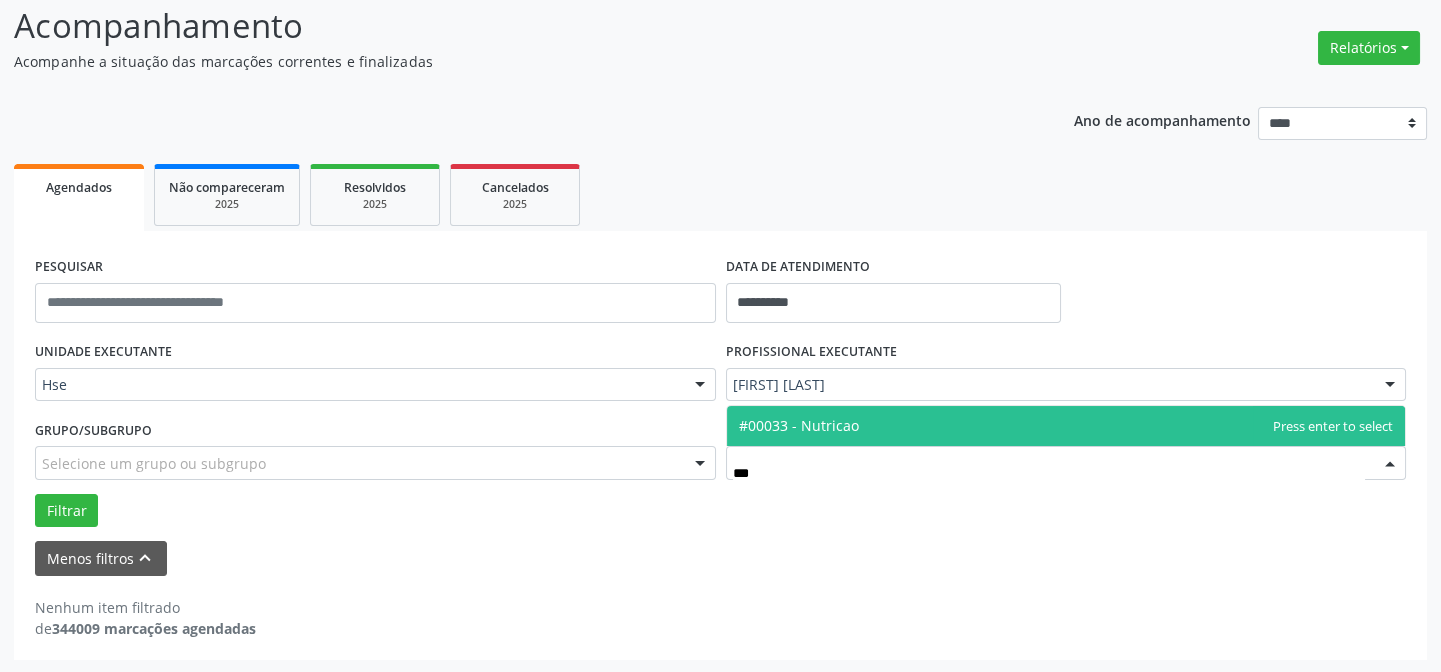 type on "****" 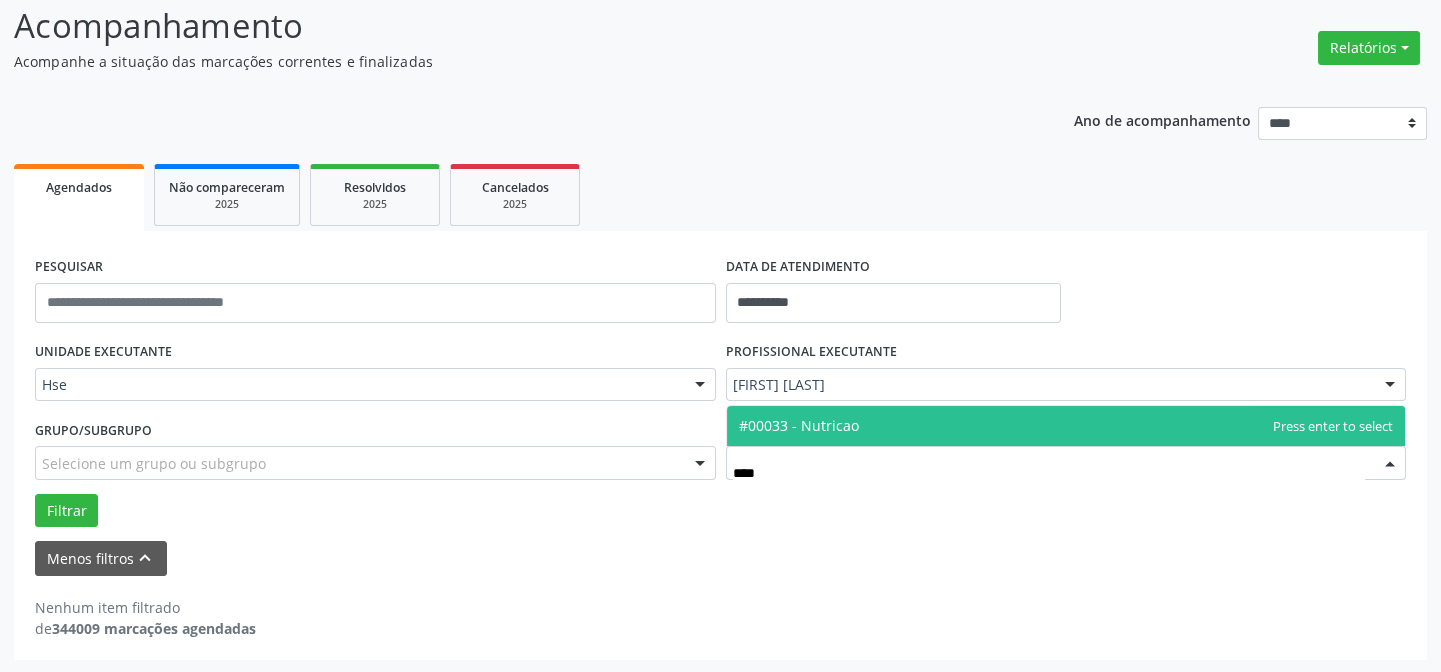 click on "#00033 - Nutricao" at bounding box center (799, 425) 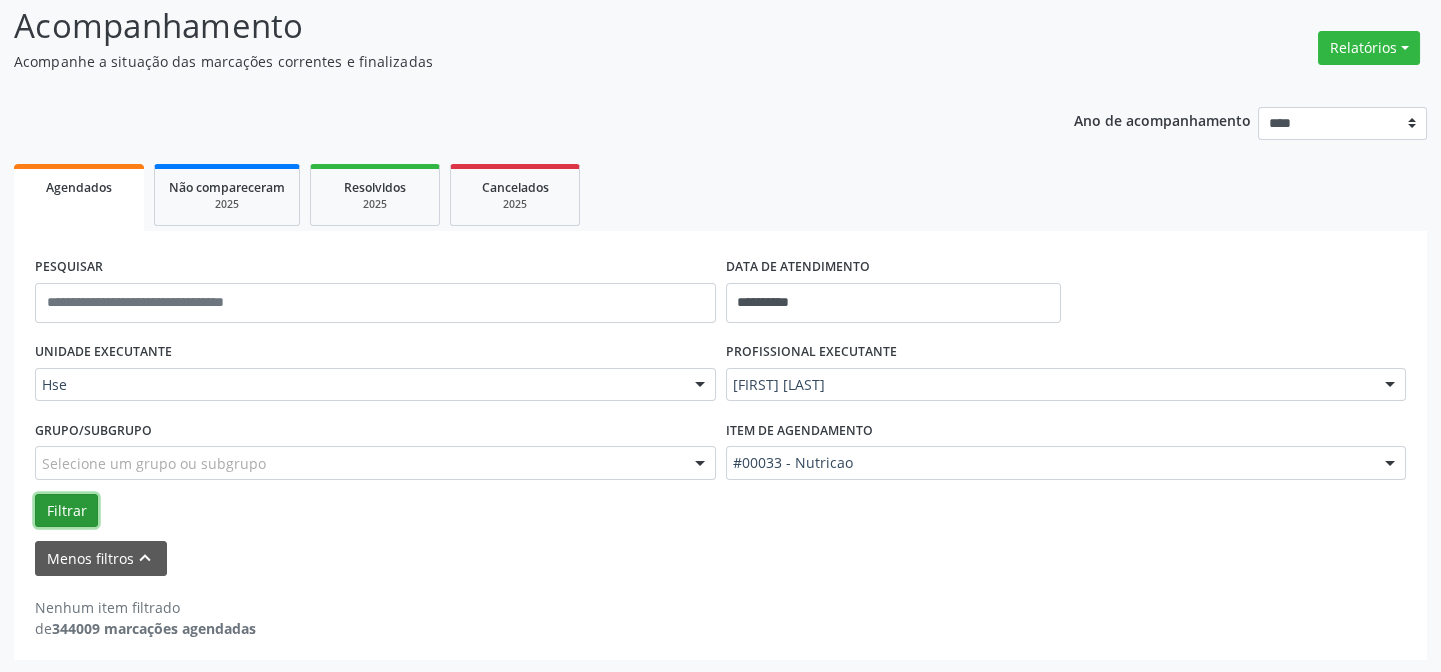 click on "Filtrar" at bounding box center [66, 511] 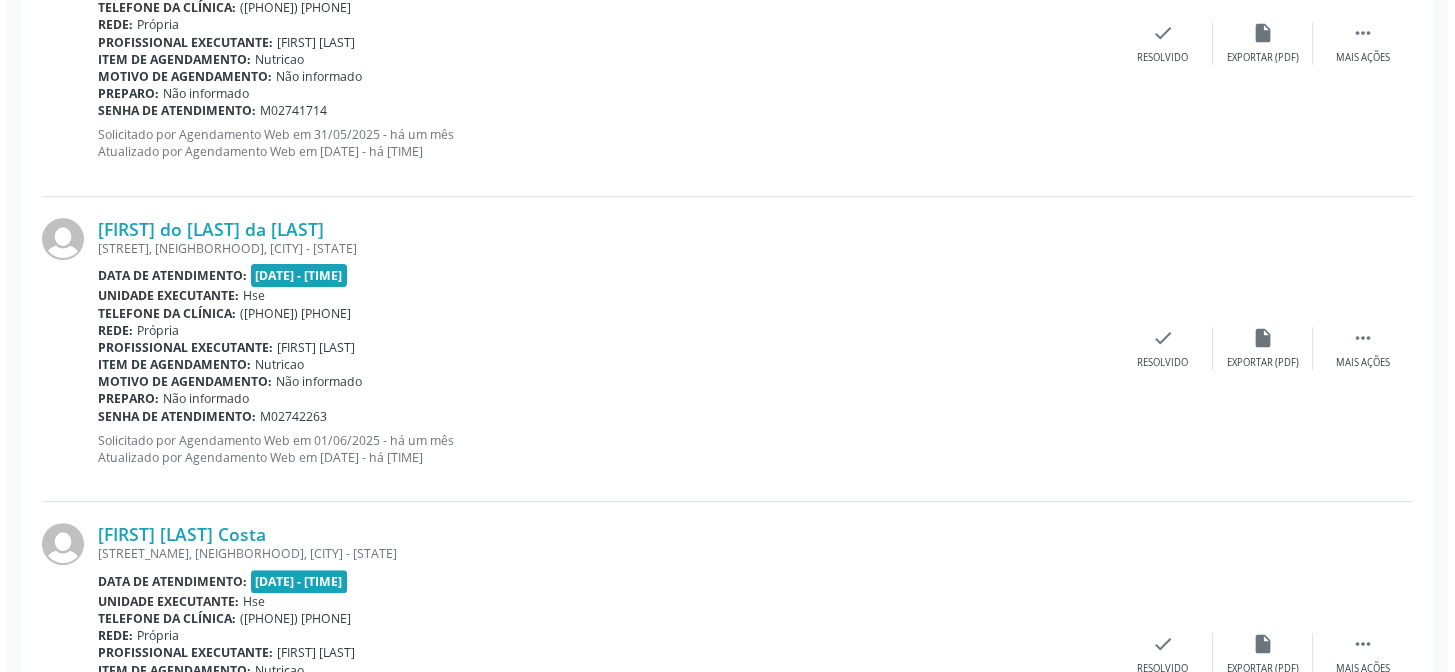 scroll, scrollTop: 1771, scrollLeft: 0, axis: vertical 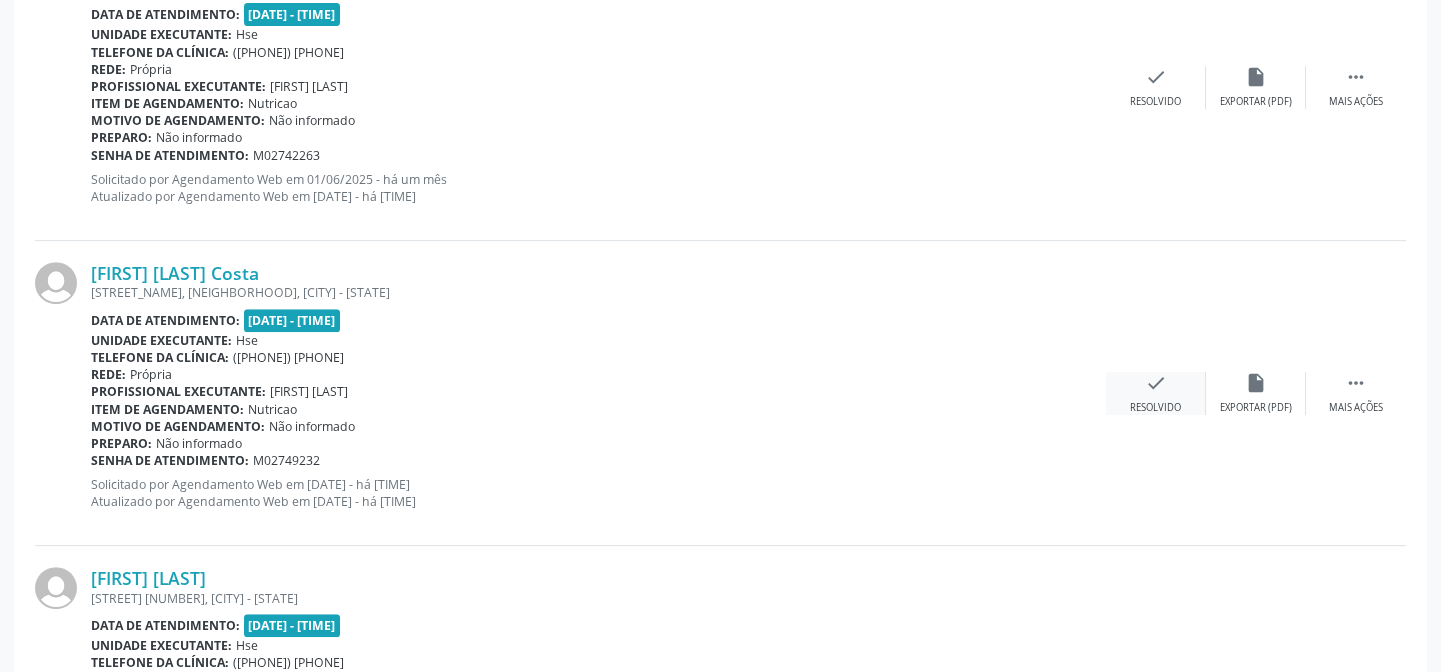 click on "check
Resolvido" at bounding box center [1156, 393] 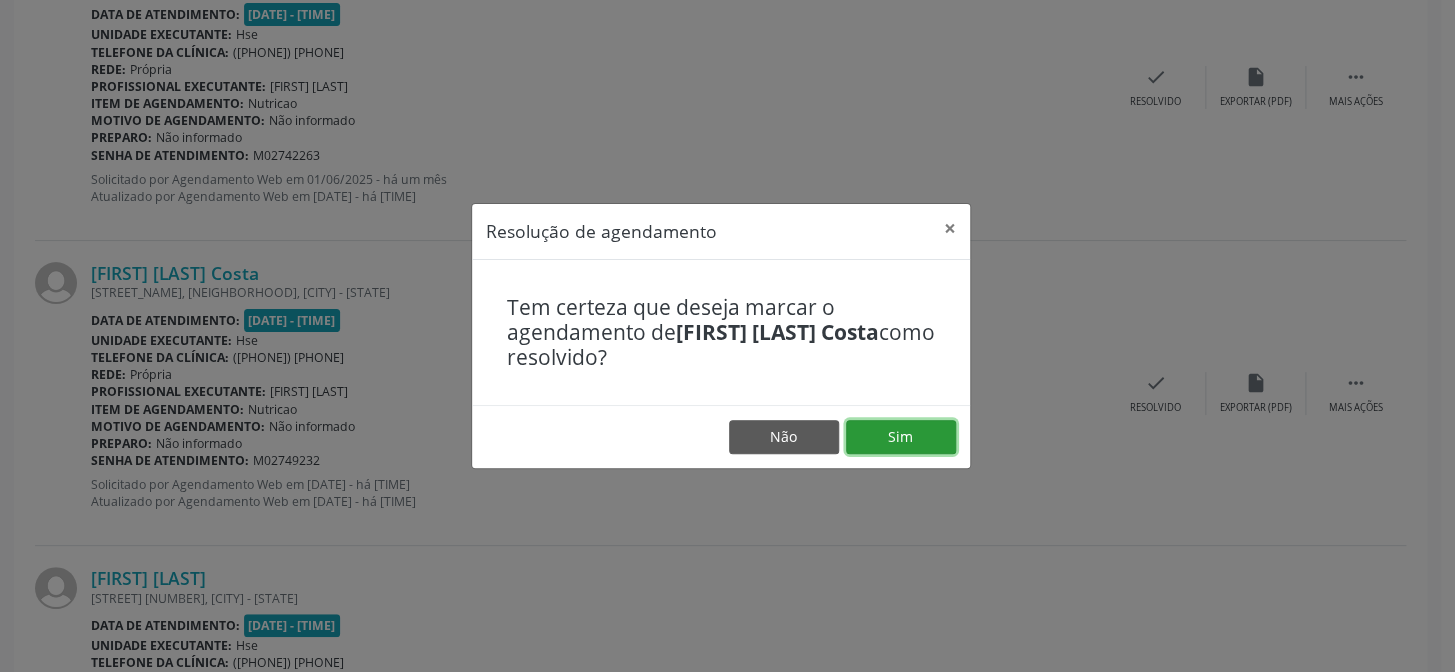 click on "Sim" at bounding box center [901, 437] 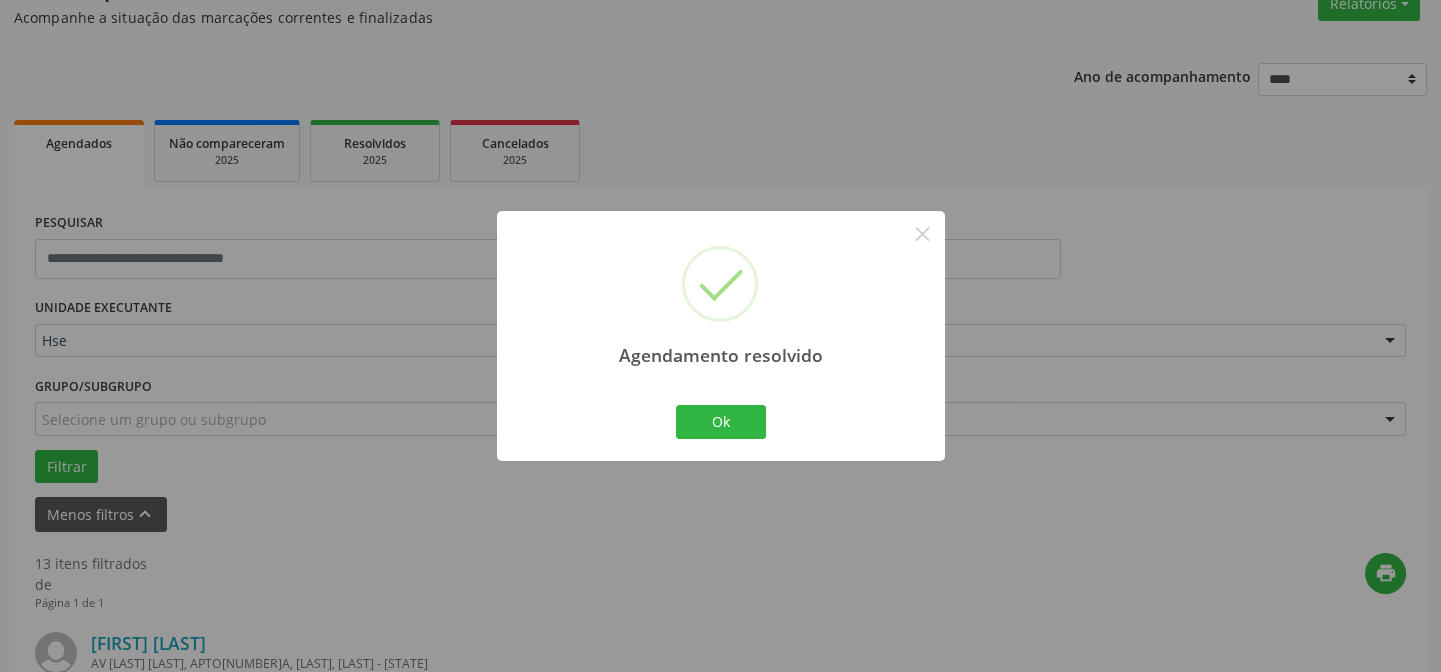 scroll, scrollTop: 1771, scrollLeft: 0, axis: vertical 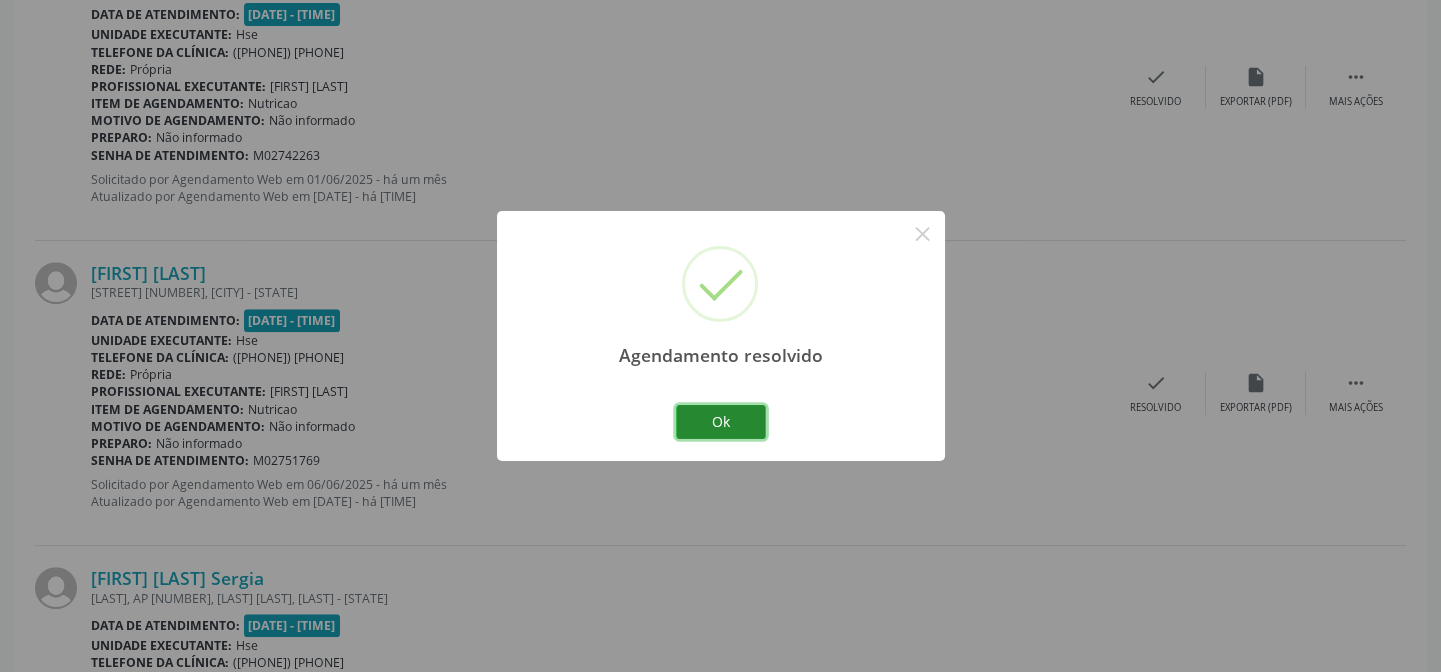click on "Ok" at bounding box center [721, 422] 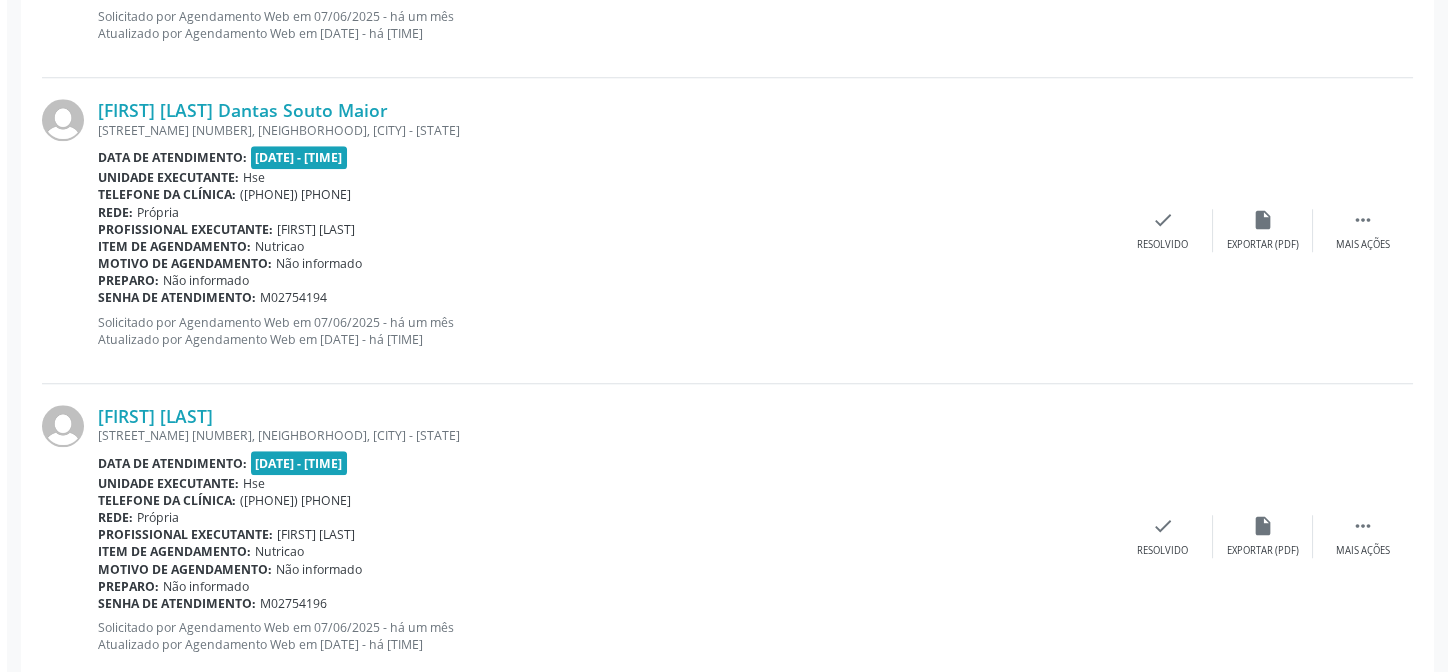 scroll, scrollTop: 3771, scrollLeft: 0, axis: vertical 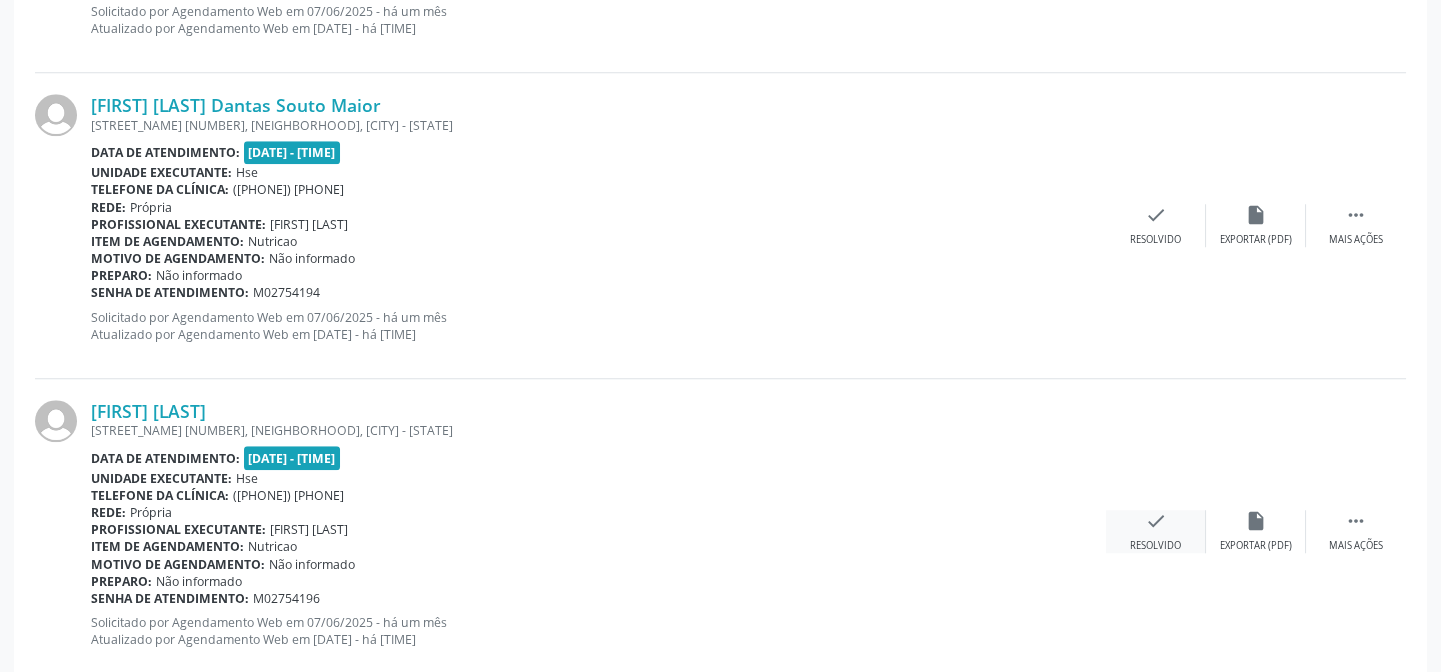 click on "check
Resolvido" at bounding box center (1156, 531) 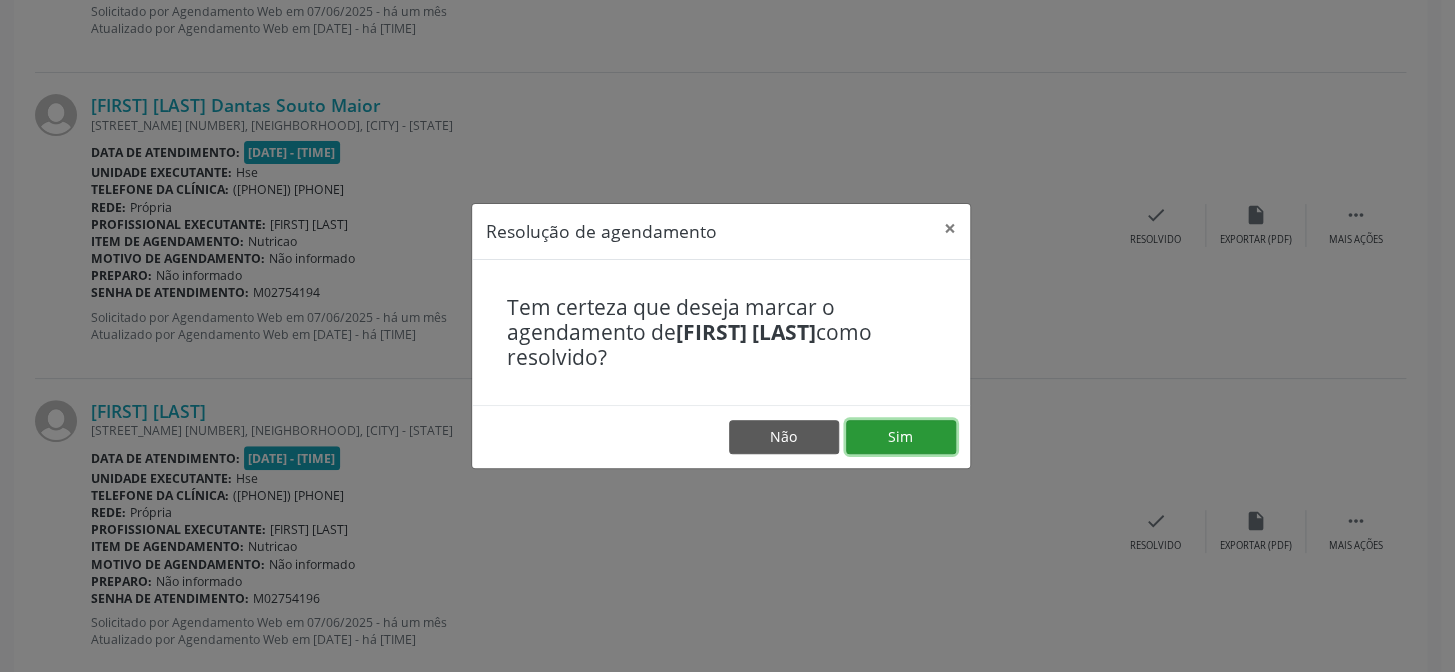 click on "Sim" at bounding box center [901, 437] 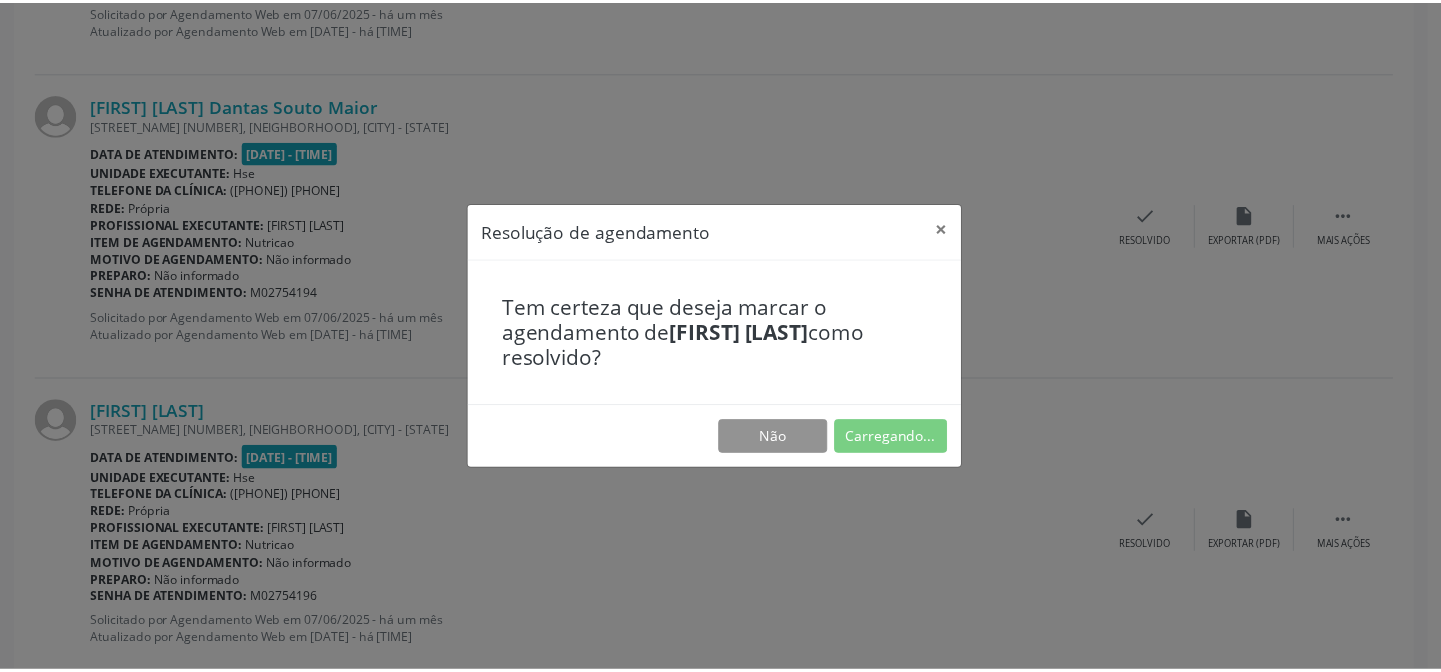 scroll, scrollTop: 179, scrollLeft: 0, axis: vertical 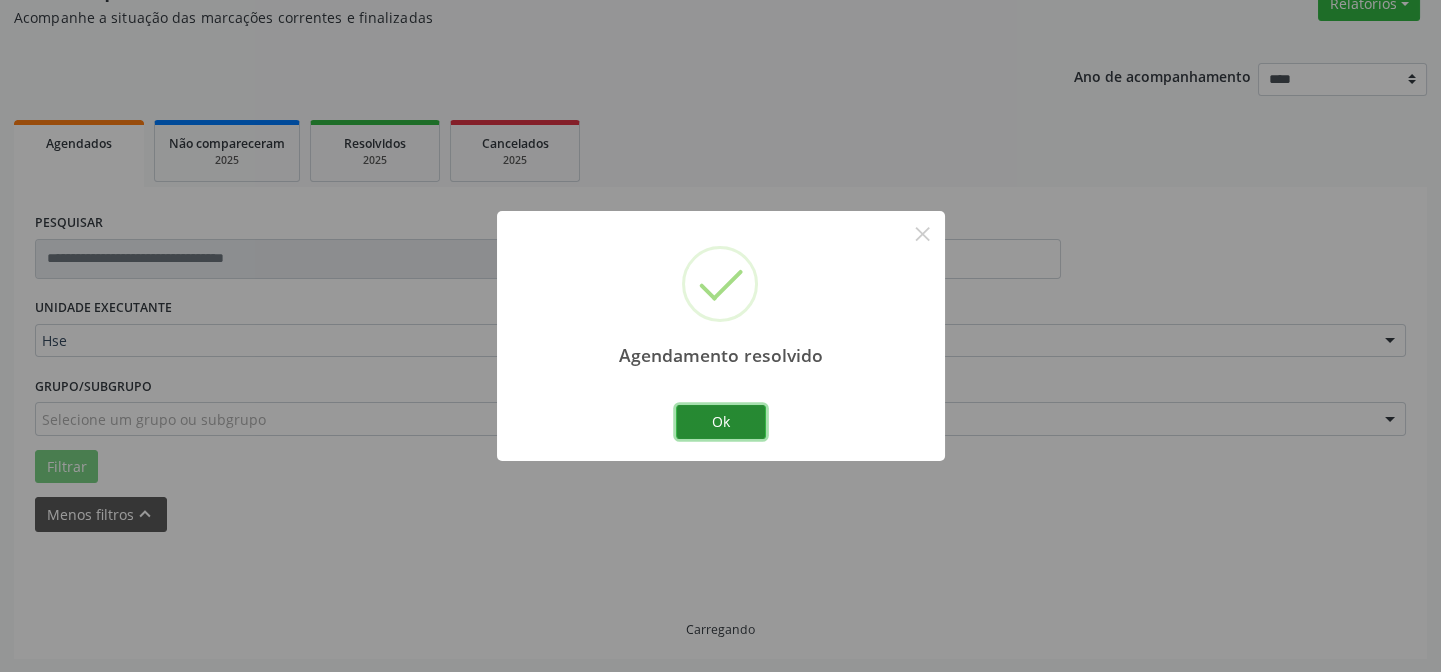 click on "Ok" at bounding box center (721, 422) 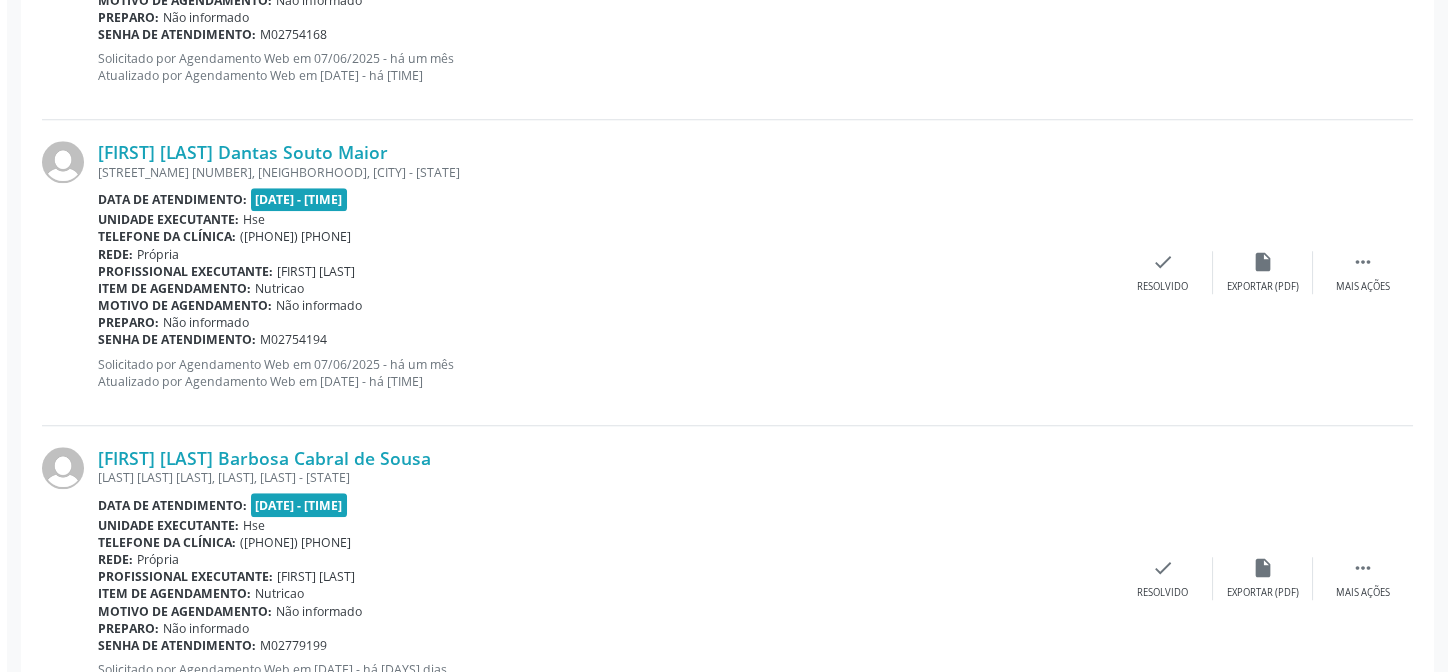 scroll, scrollTop: 3812, scrollLeft: 0, axis: vertical 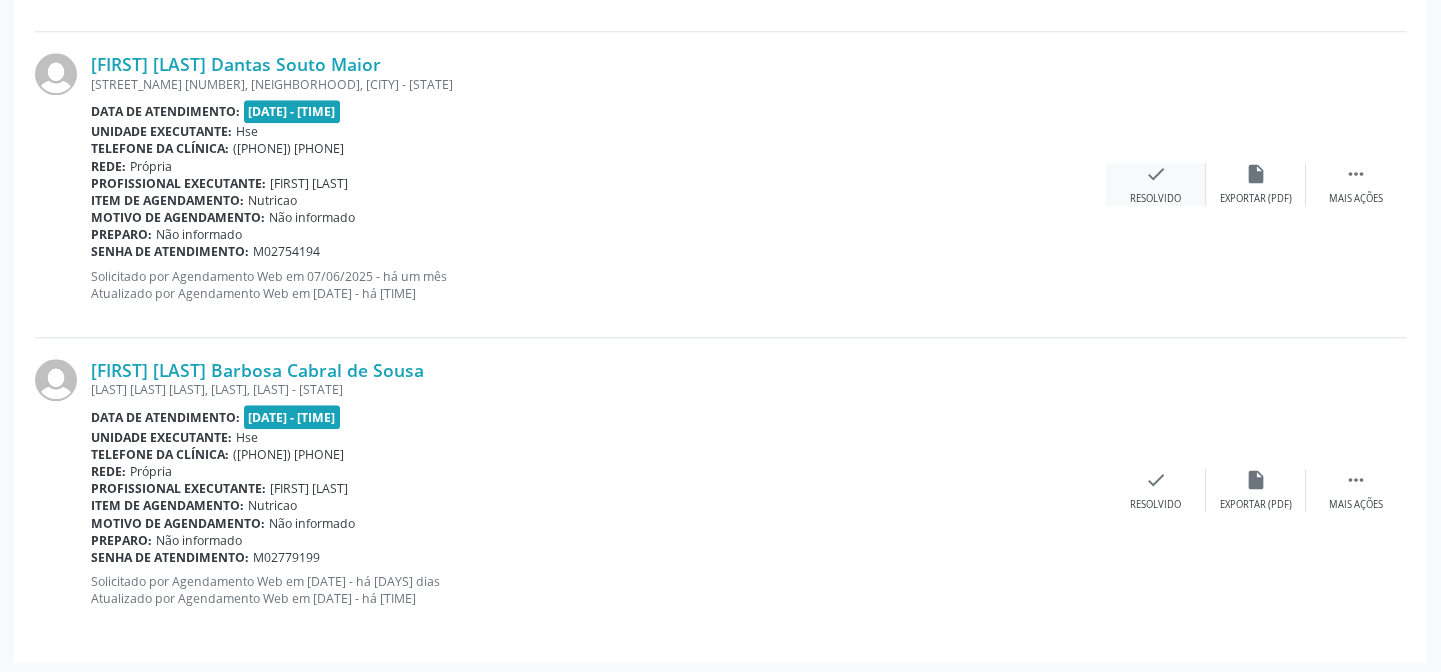 click on "check
Resolvido" at bounding box center (1156, 184) 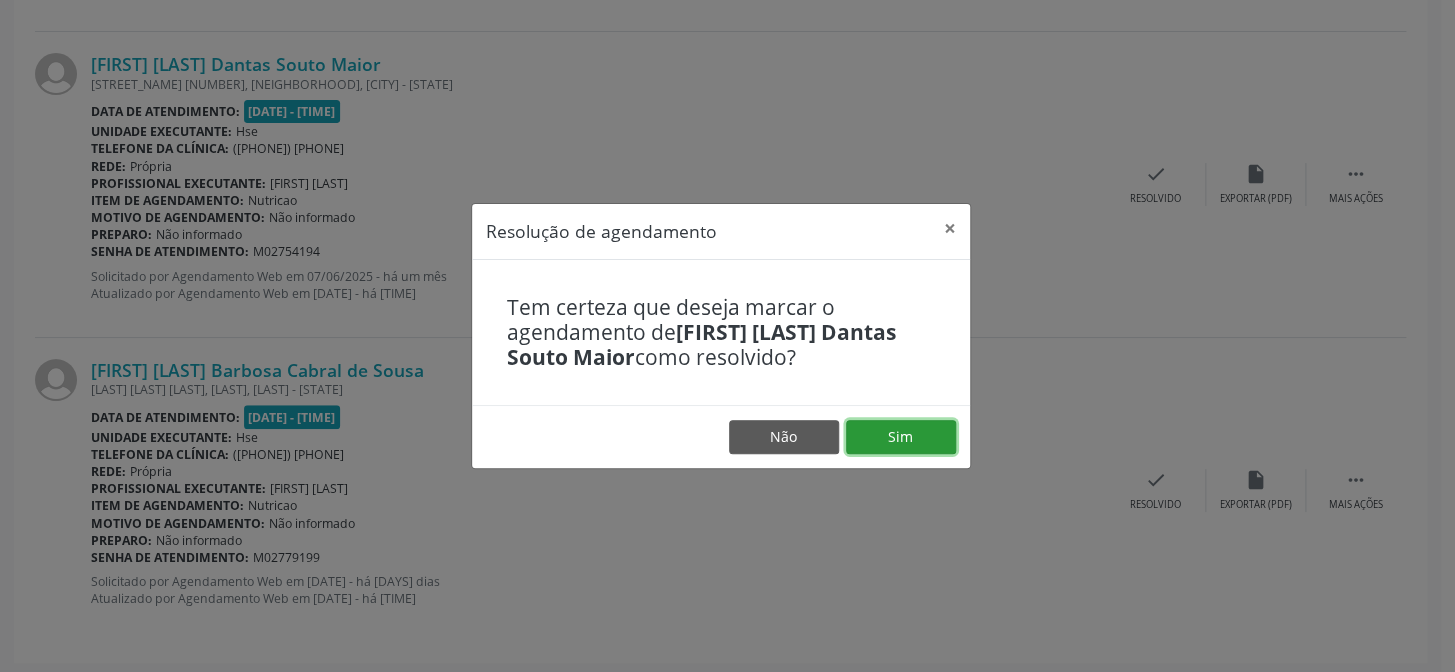 click on "Sim" at bounding box center [901, 437] 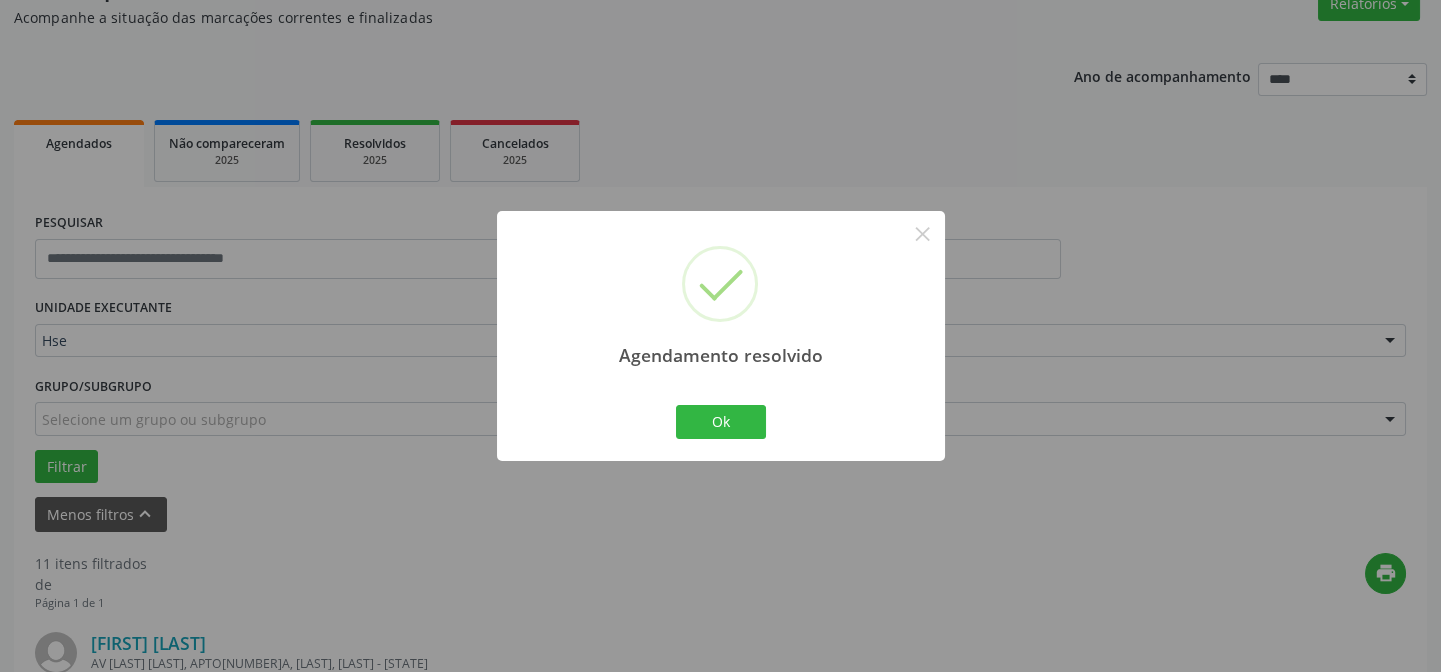 scroll, scrollTop: 3508, scrollLeft: 0, axis: vertical 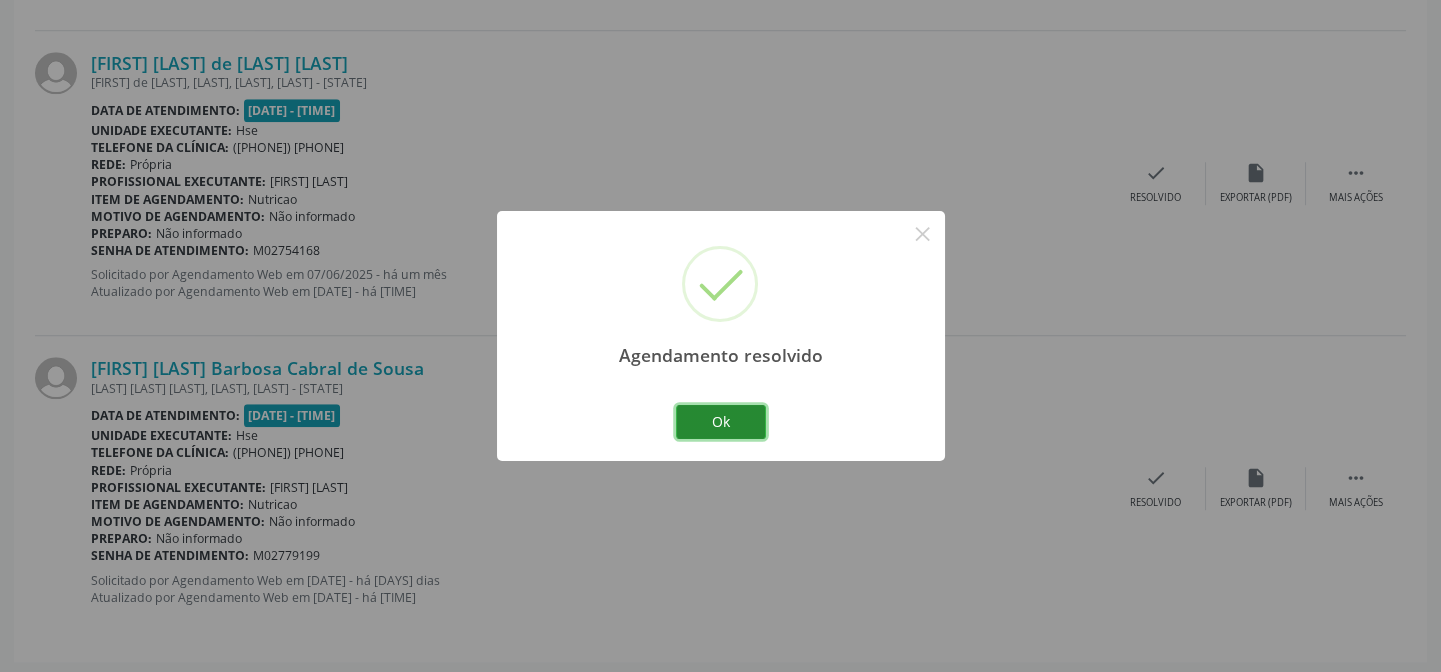 click on "Ok" at bounding box center [721, 422] 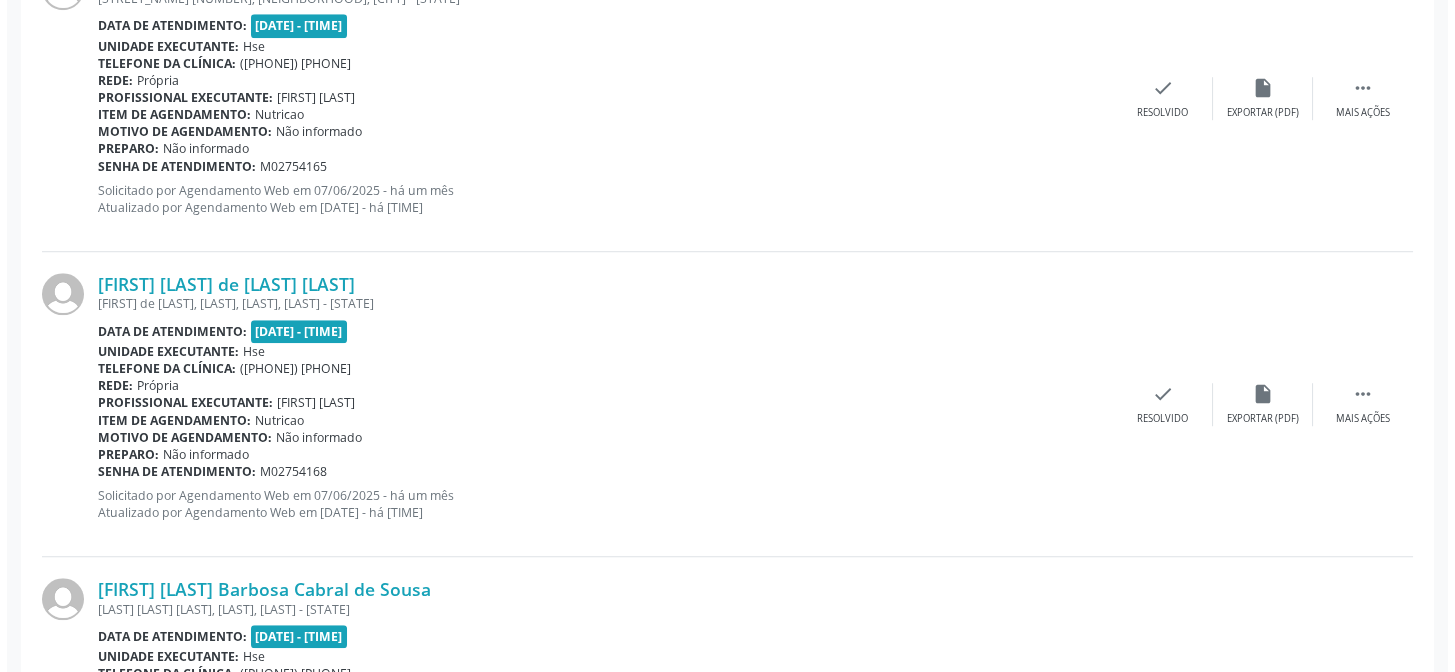 scroll, scrollTop: 3053, scrollLeft: 0, axis: vertical 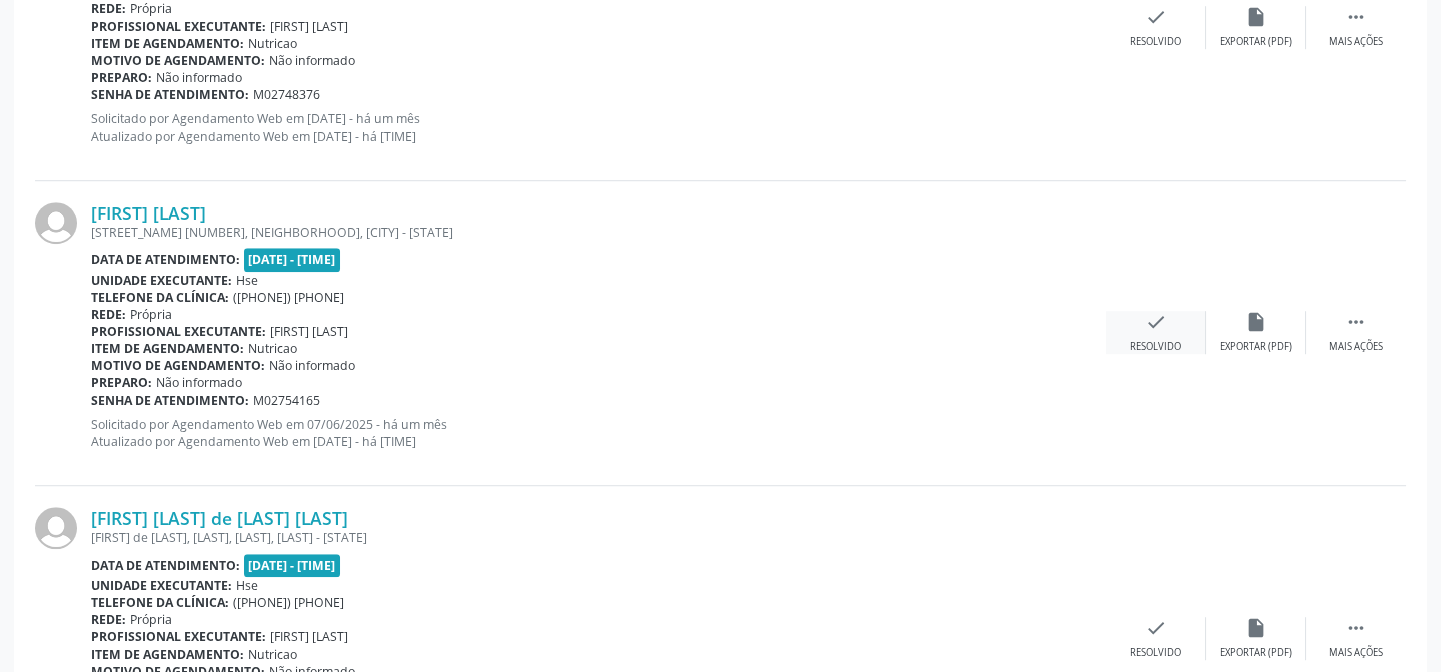 click on "Resolvido" at bounding box center (1155, 347) 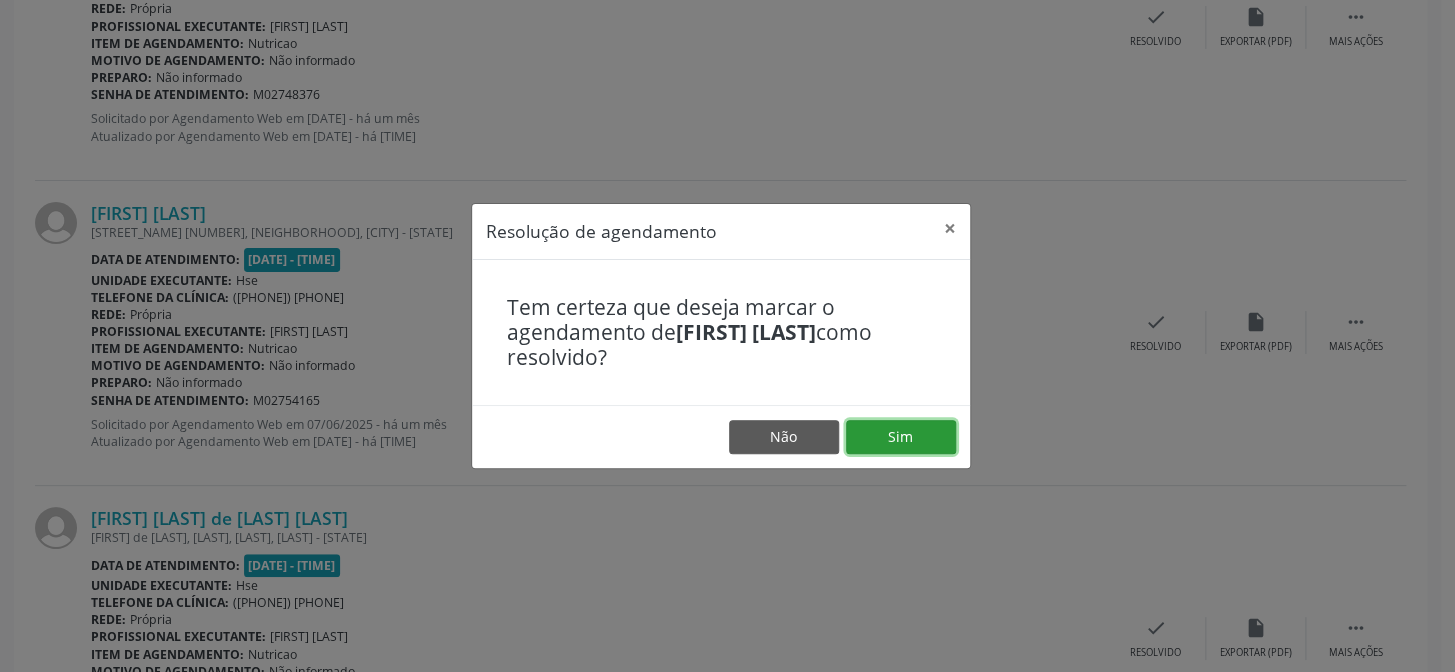 click on "Sim" at bounding box center [901, 437] 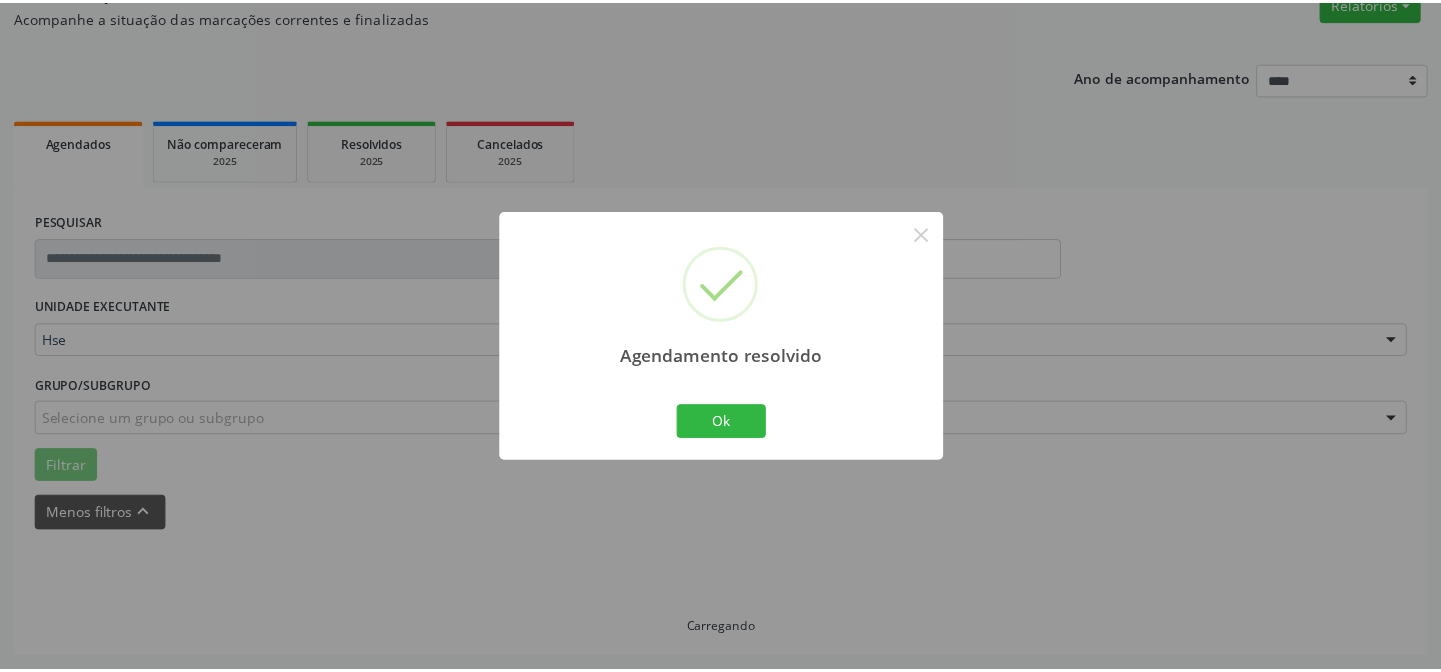scroll, scrollTop: 179, scrollLeft: 0, axis: vertical 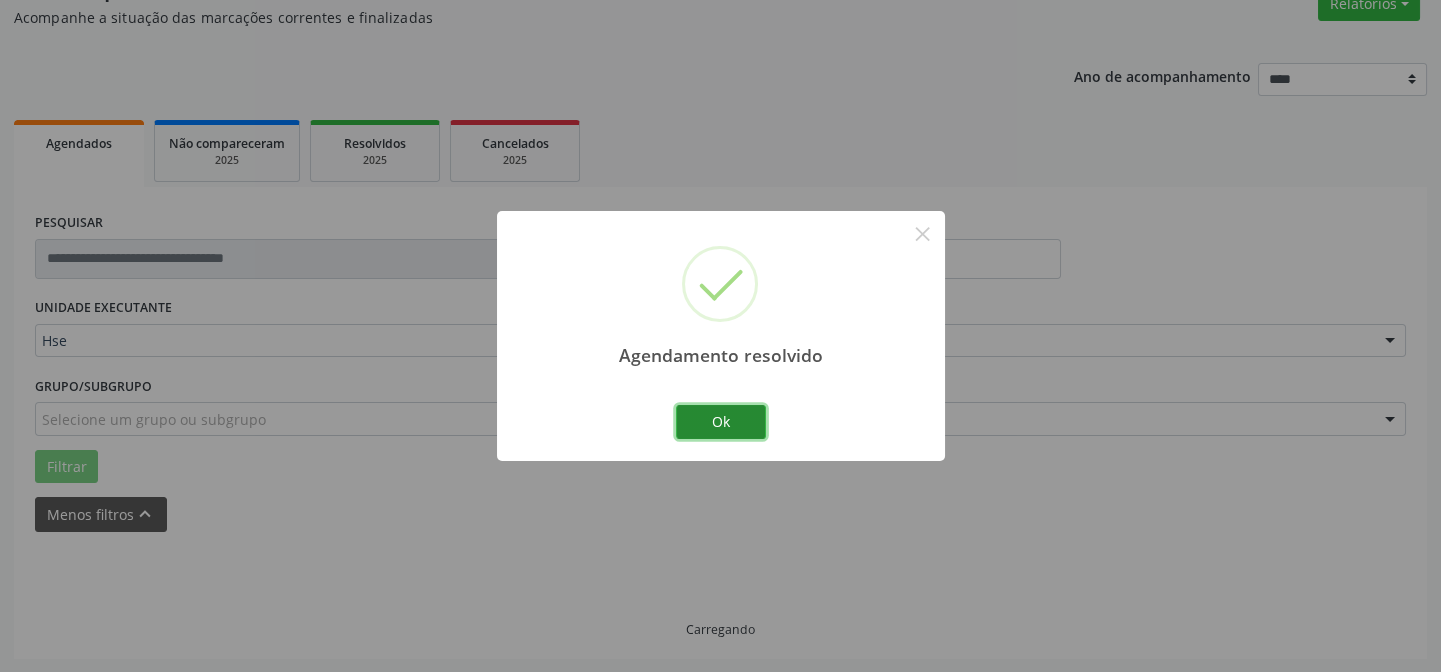 click on "Ok" at bounding box center (721, 422) 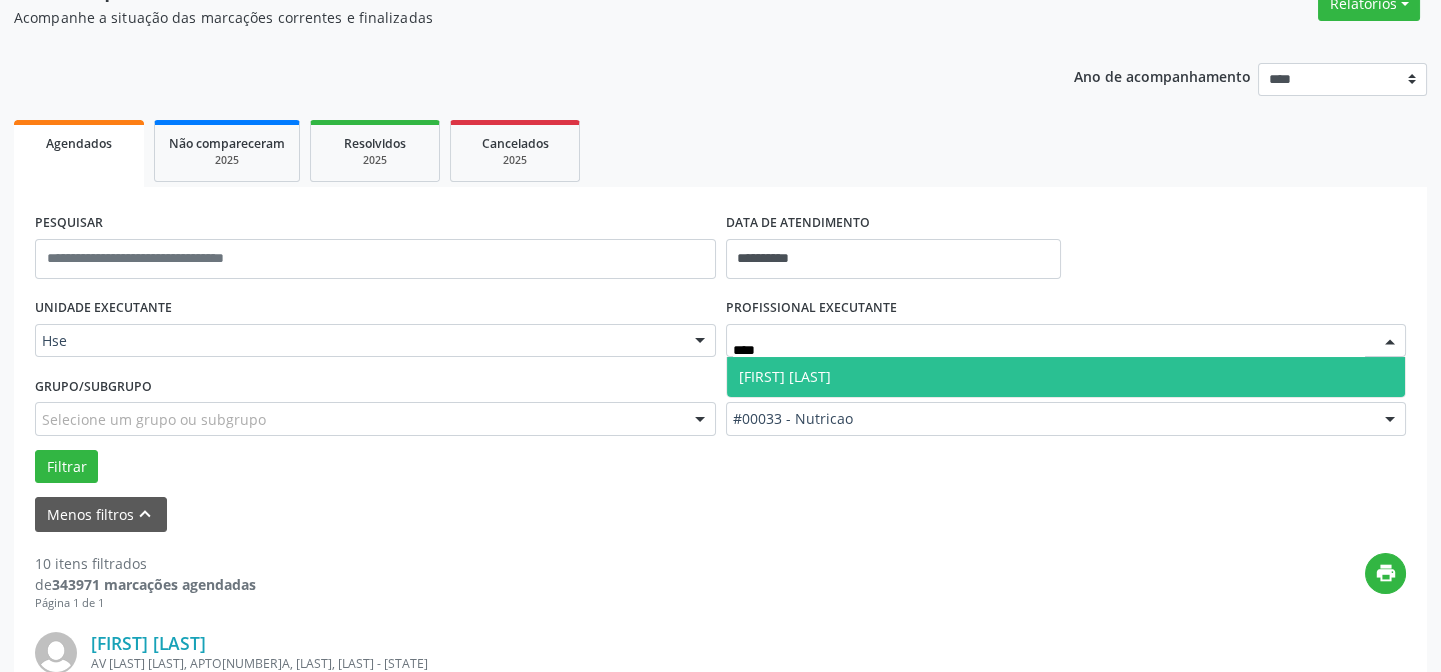 type on "*****" 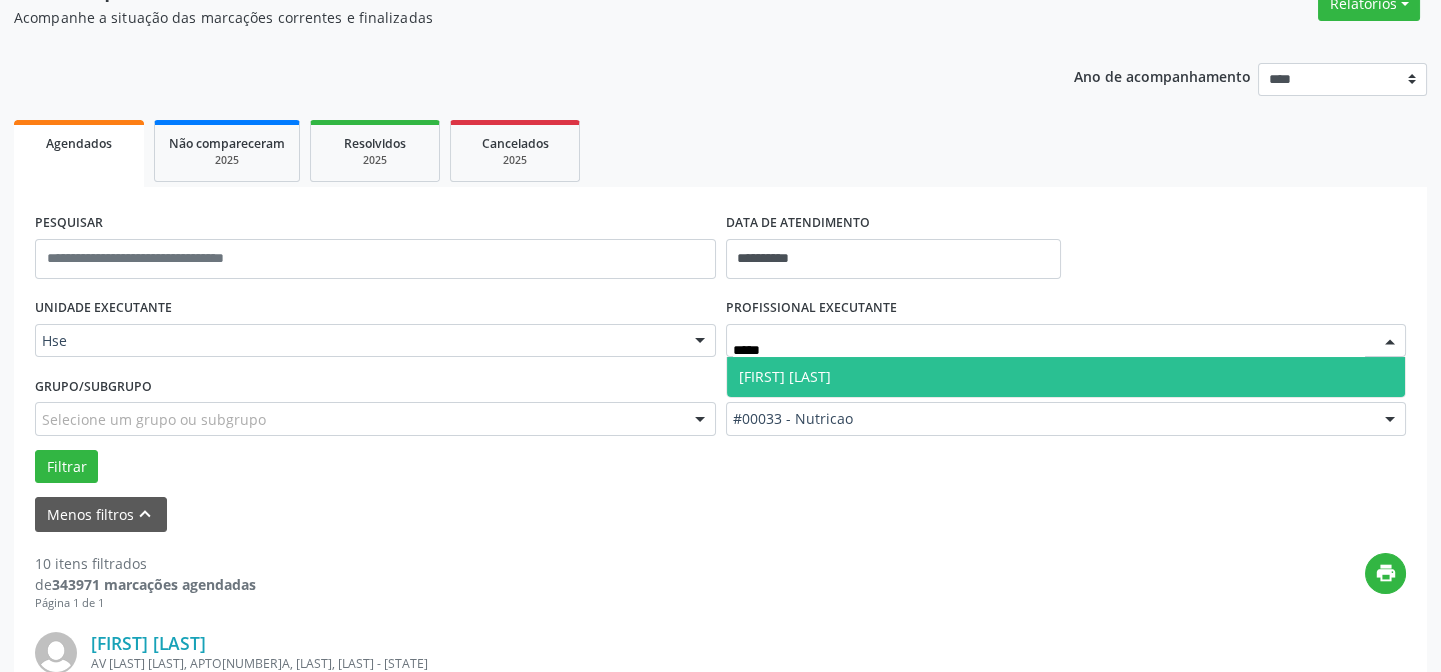 click on "[FIRST] [LAST]" at bounding box center [1066, 377] 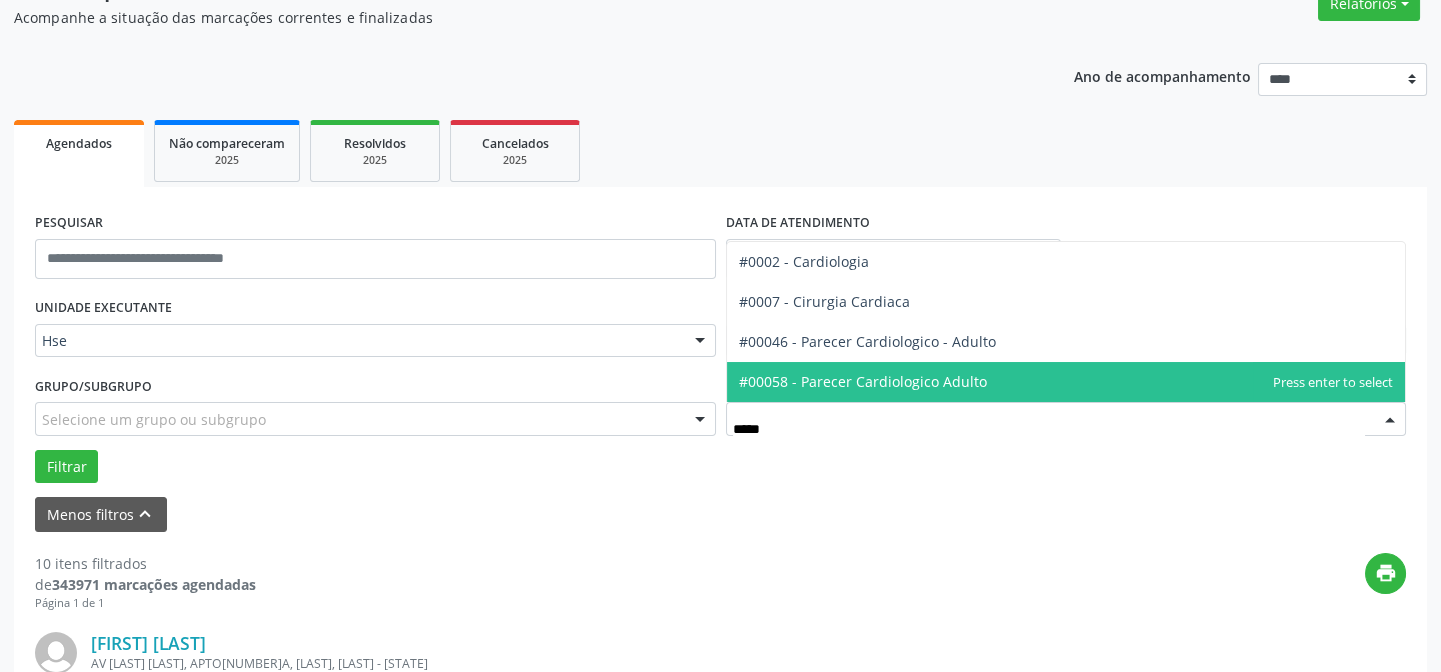 type on "******" 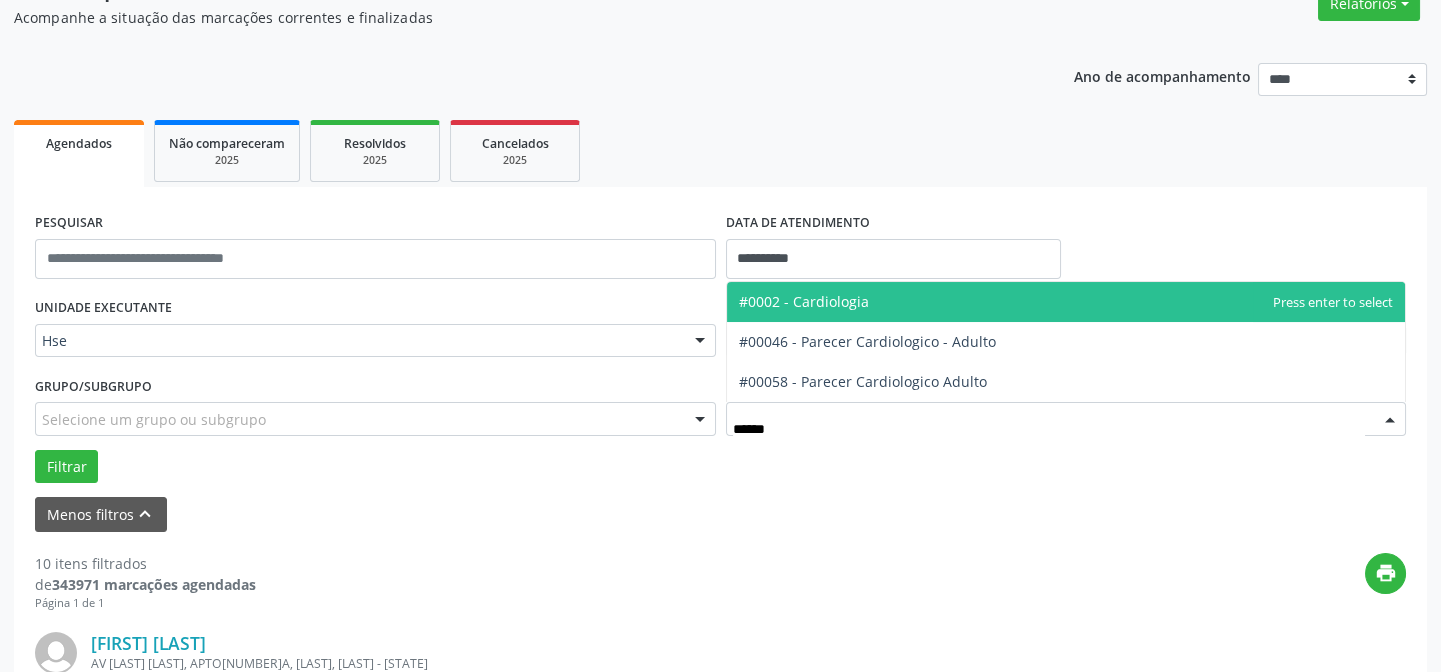 click on "#0002 - Cardiologia" at bounding box center (1066, 302) 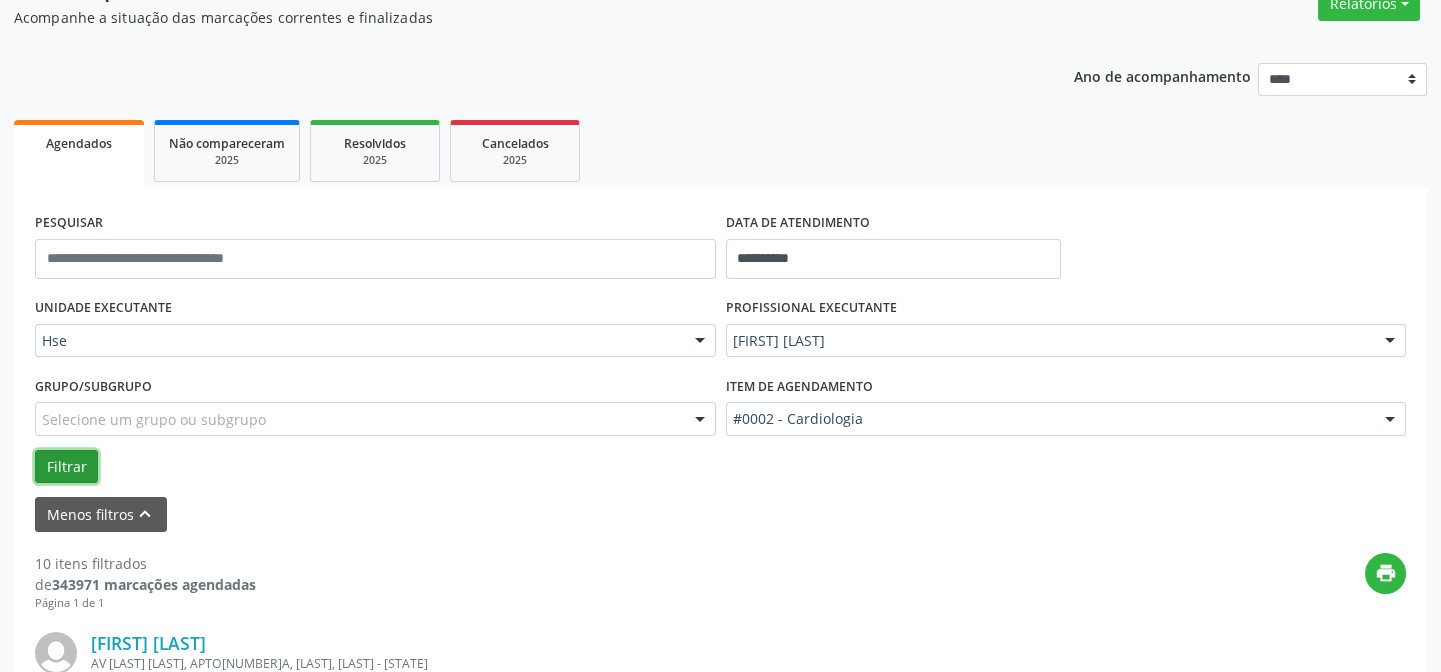 click on "Filtrar" at bounding box center [66, 467] 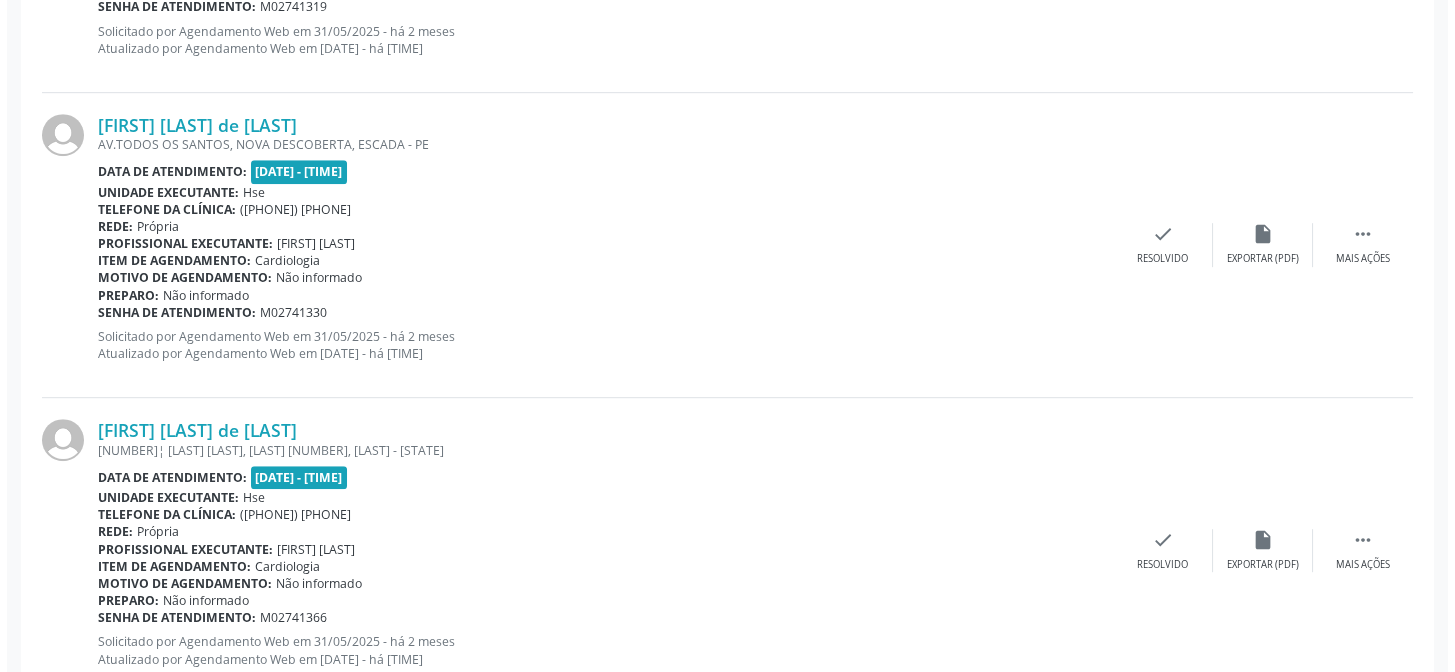 scroll, scrollTop: 2542, scrollLeft: 0, axis: vertical 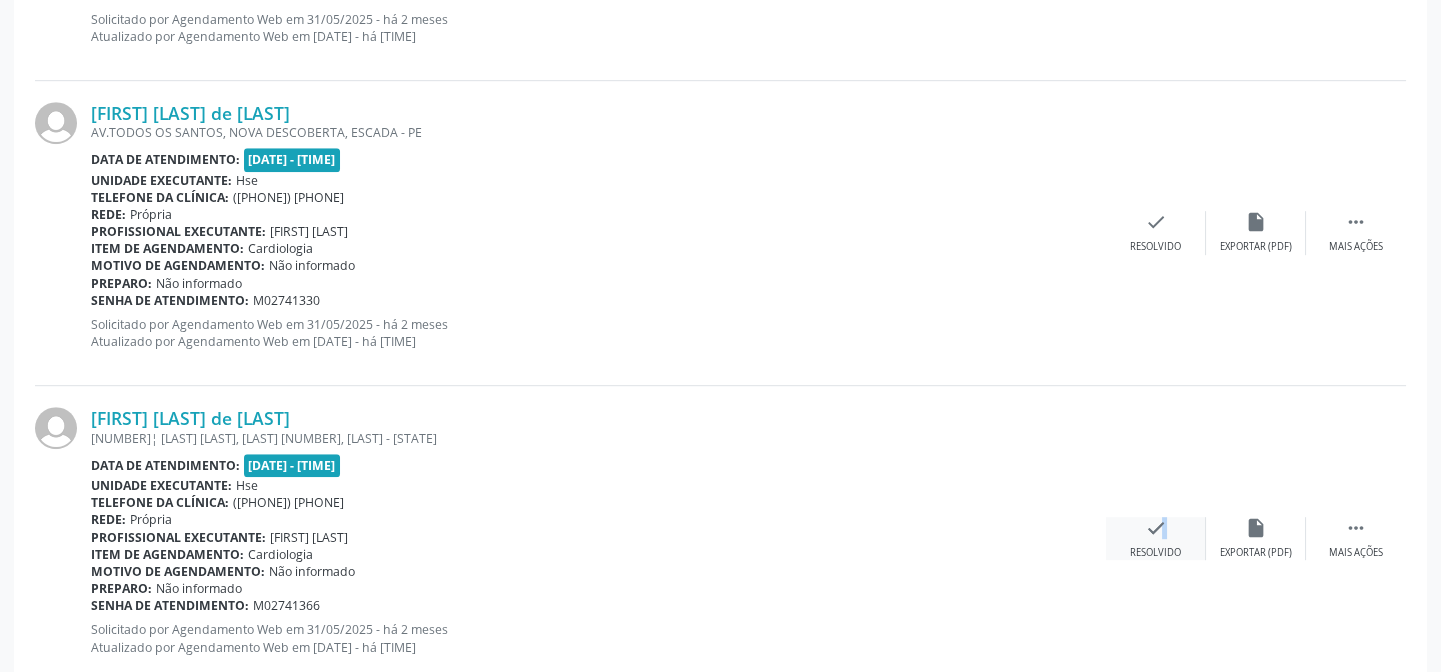 click on "check" at bounding box center (1156, 528) 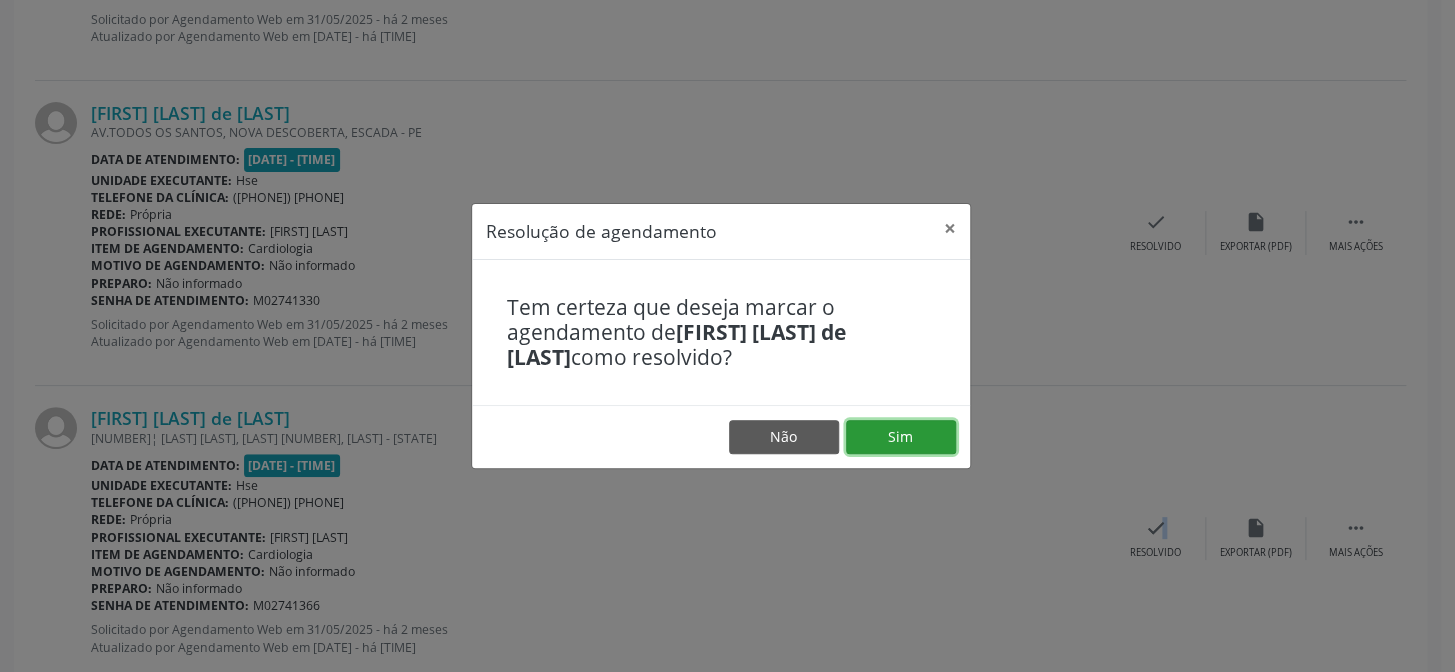click on "Sim" at bounding box center (901, 437) 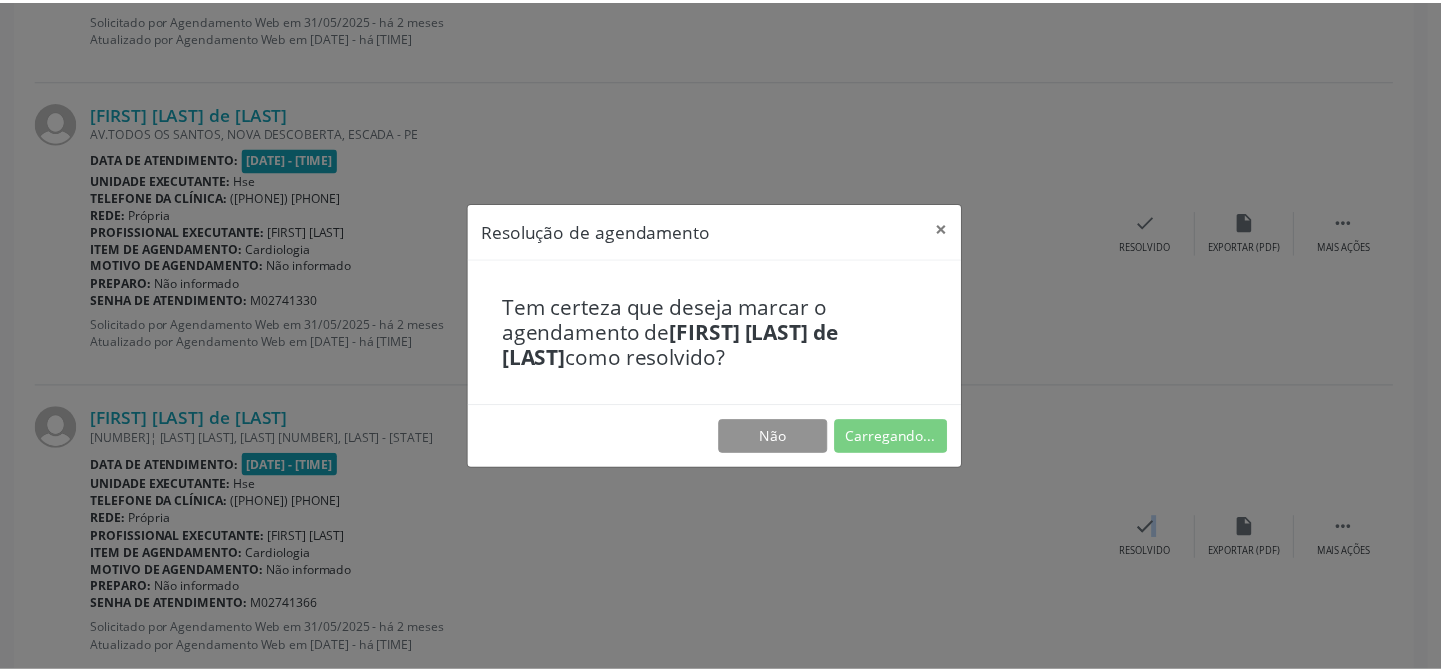 scroll, scrollTop: 179, scrollLeft: 0, axis: vertical 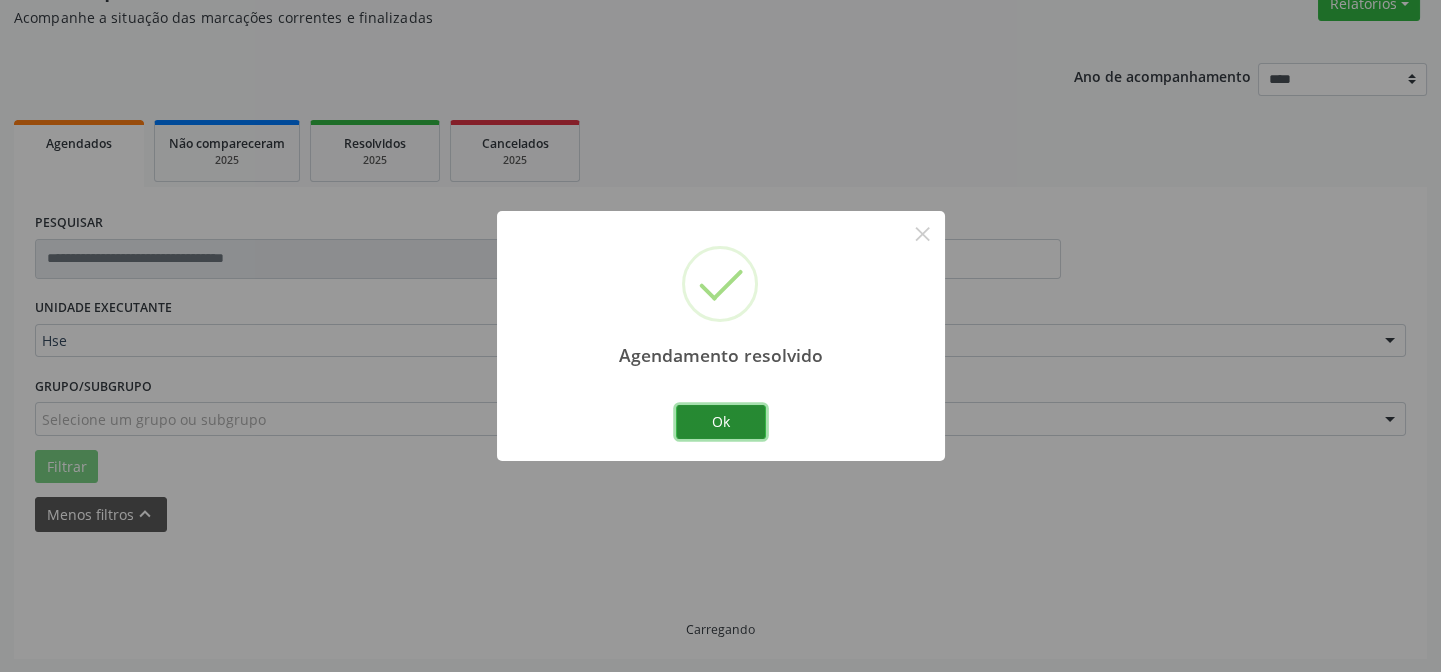 click on "Ok" at bounding box center [721, 422] 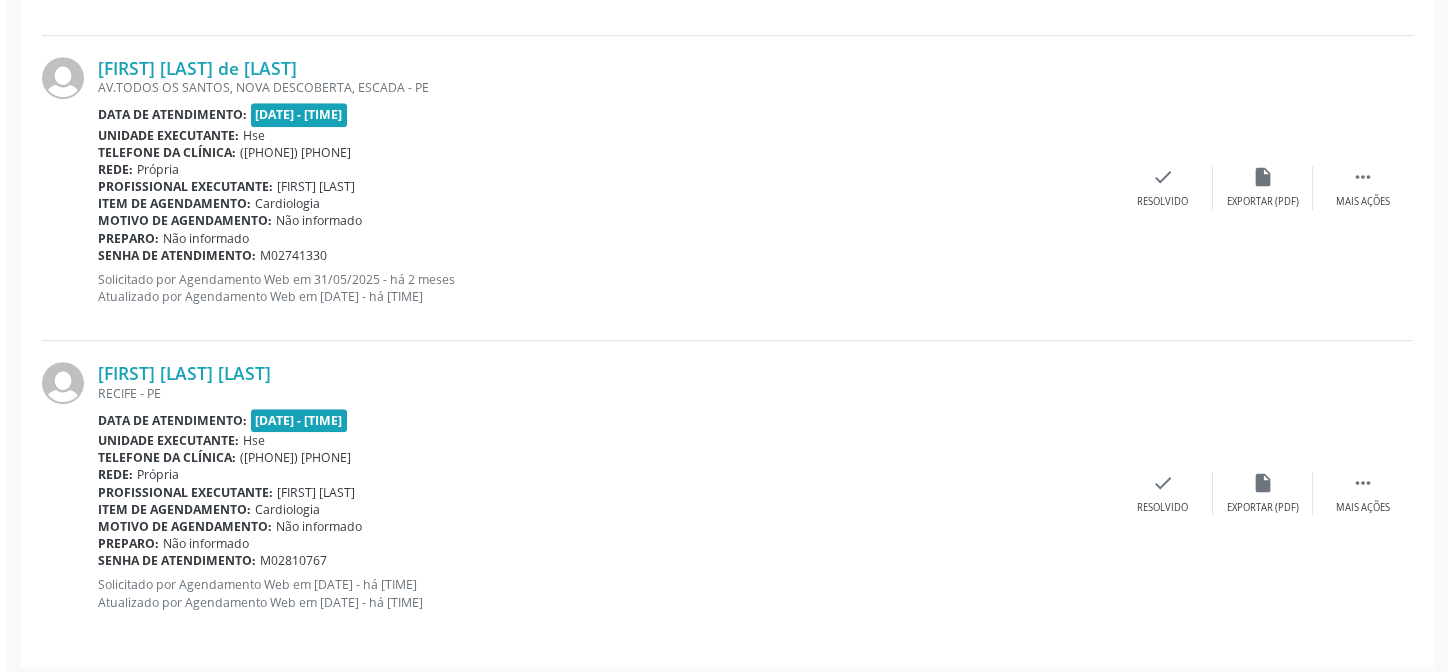 scroll, scrollTop: 2592, scrollLeft: 0, axis: vertical 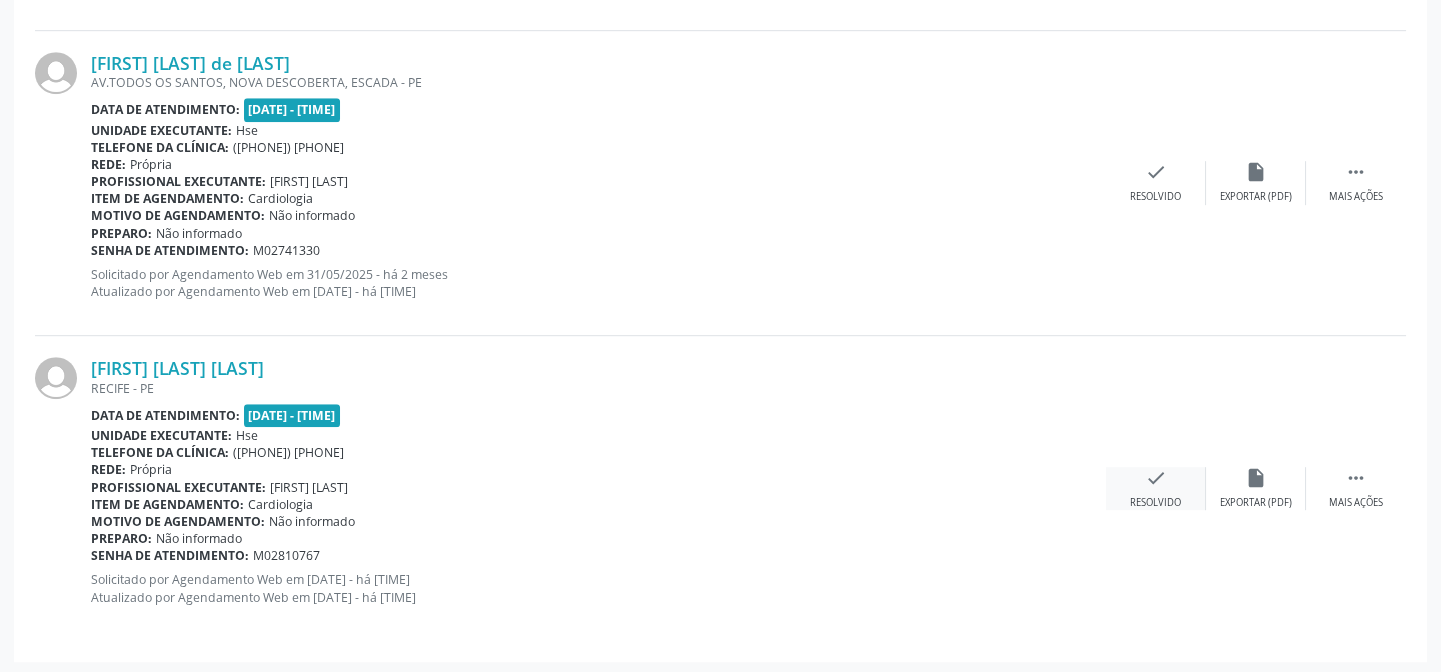 click on "check
Resolvido" at bounding box center [1156, 488] 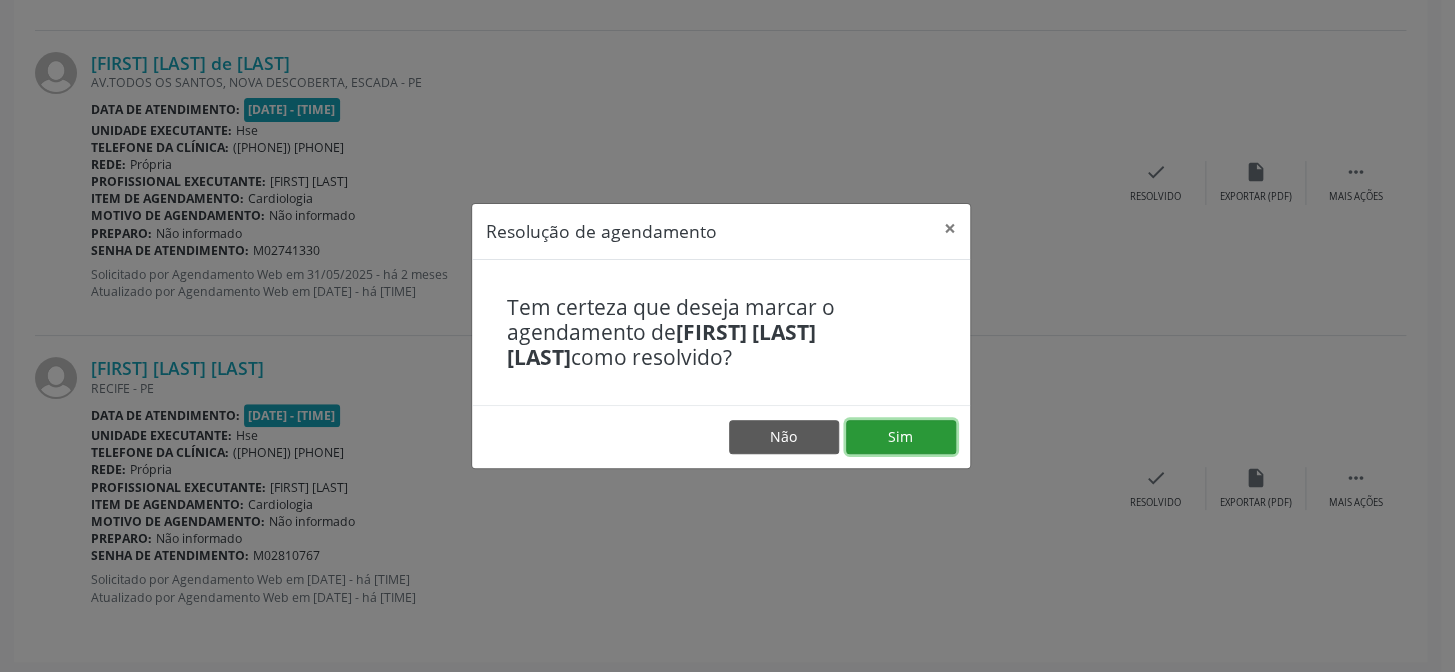 click on "Sim" at bounding box center [901, 437] 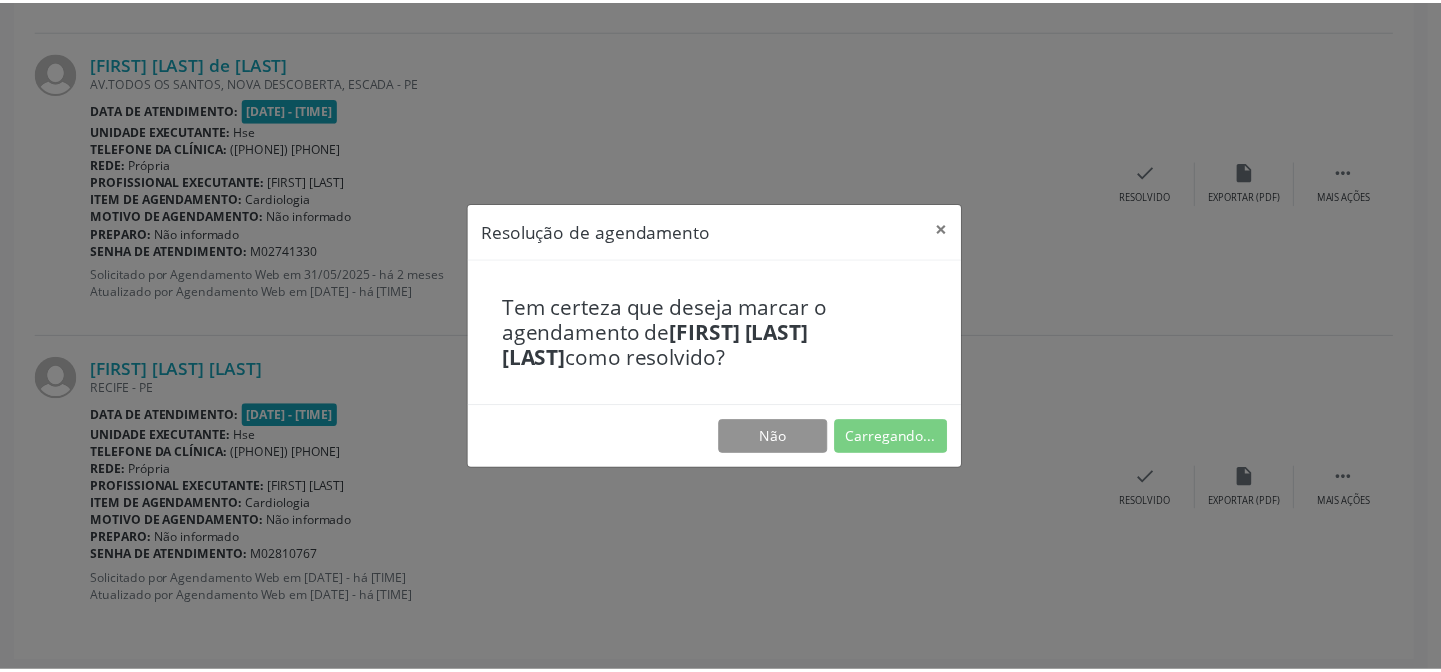scroll, scrollTop: 179, scrollLeft: 0, axis: vertical 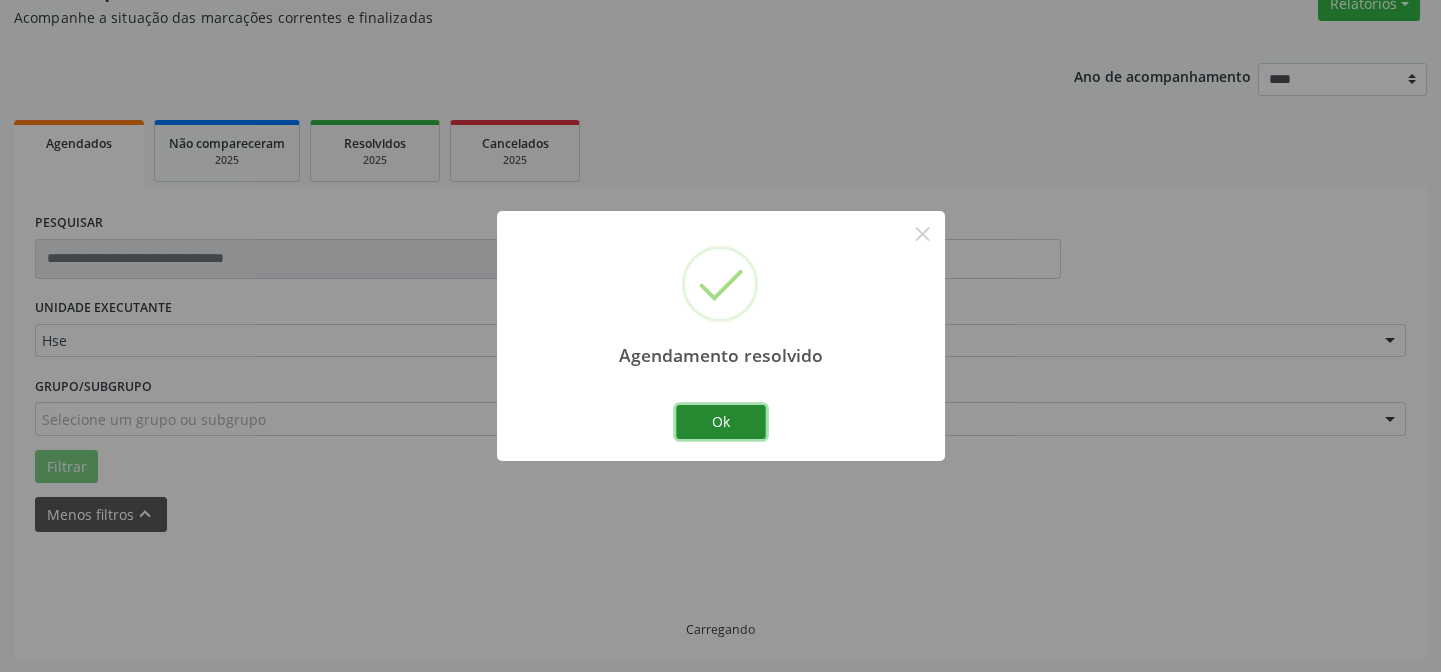 click on "Ok" at bounding box center [721, 422] 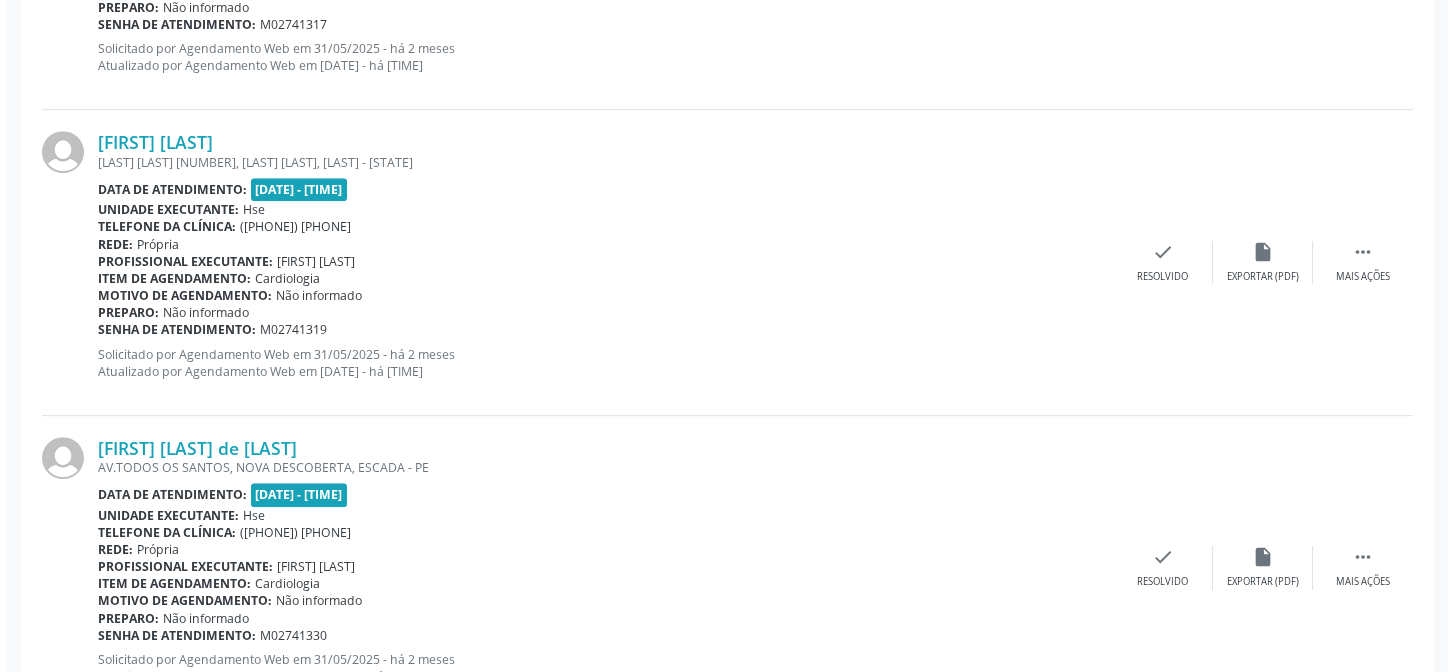 scroll, scrollTop: 2270, scrollLeft: 0, axis: vertical 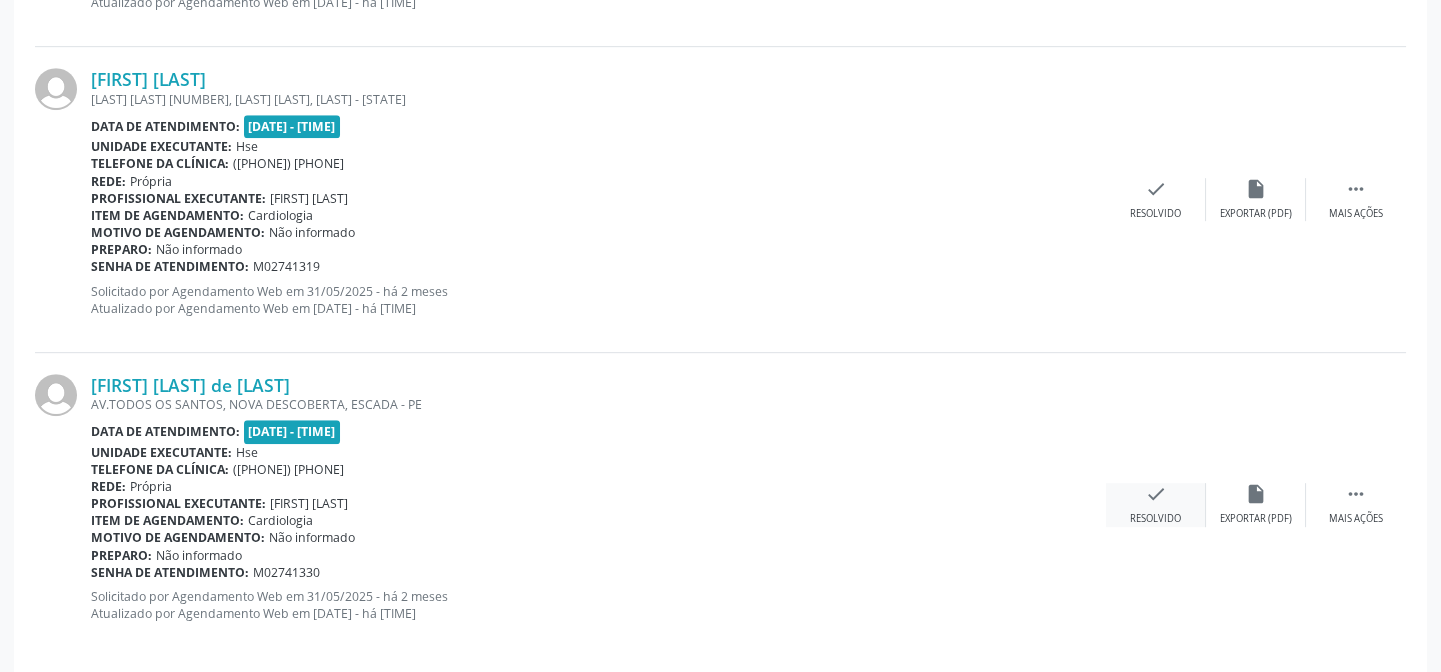 click on "check" at bounding box center [1156, 494] 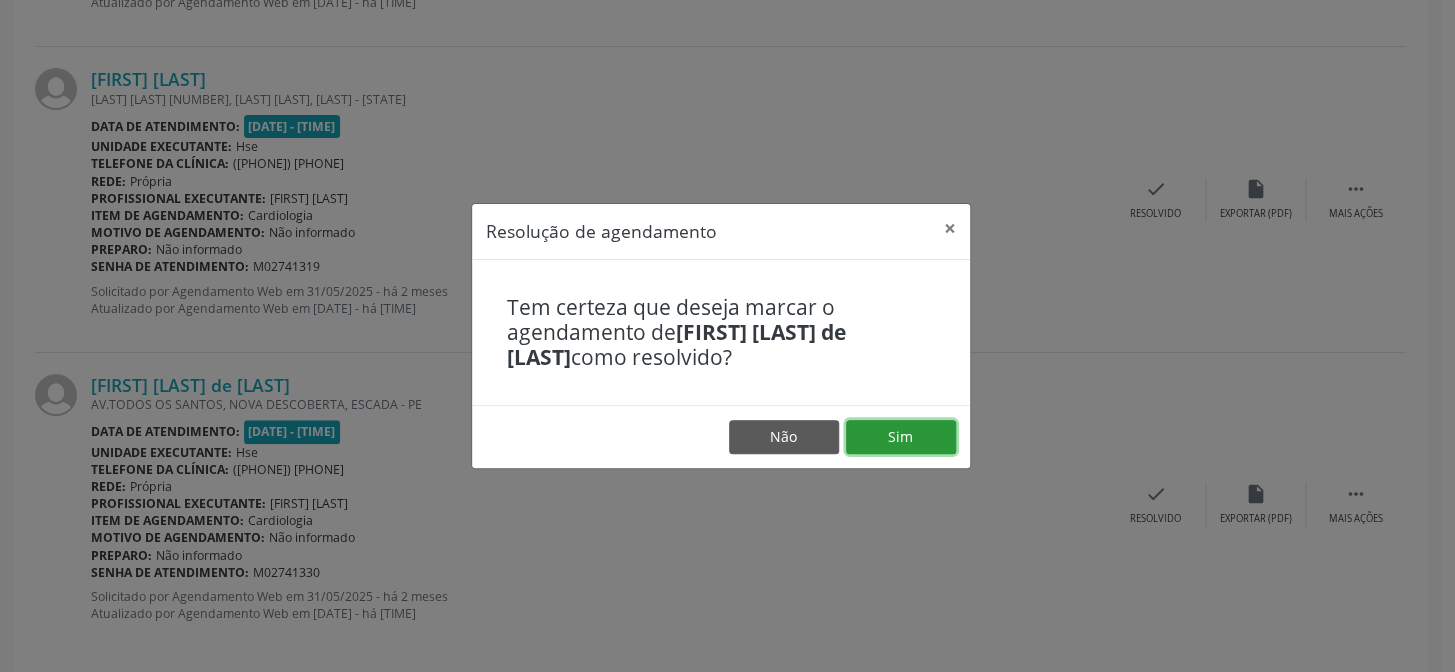 click on "Sim" at bounding box center [901, 437] 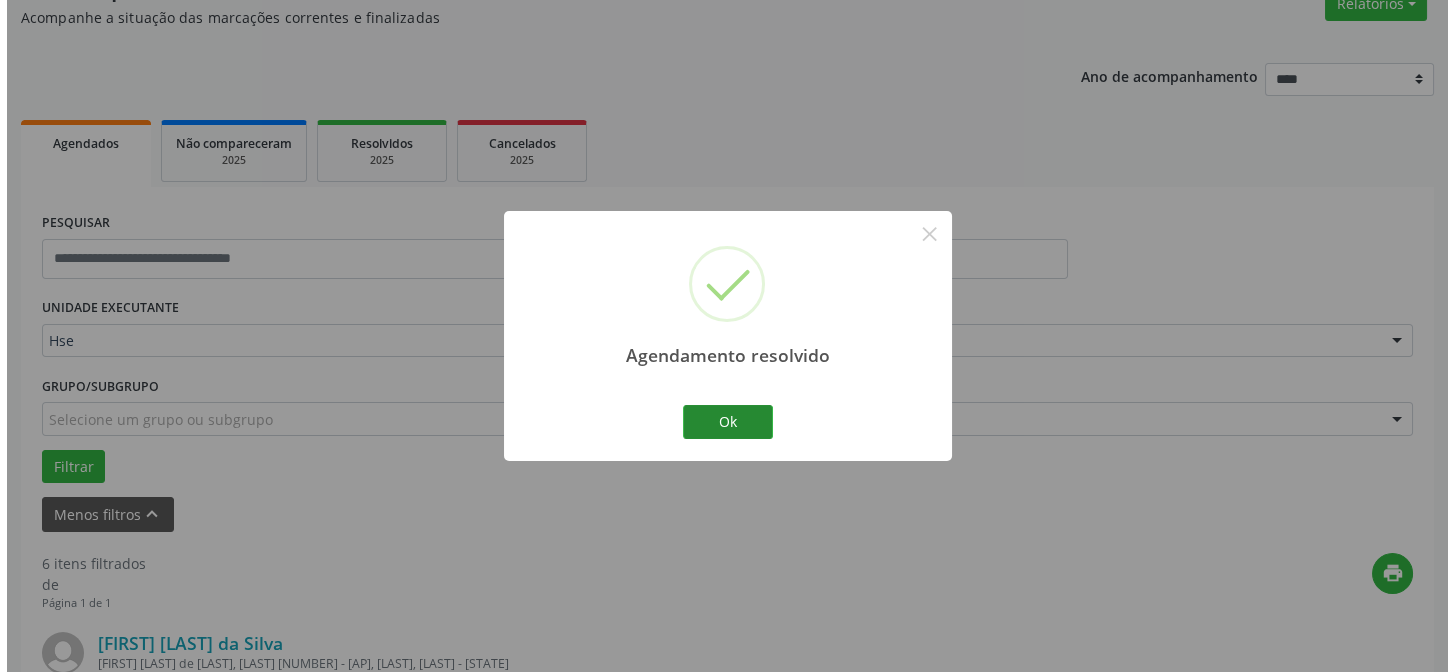 scroll, scrollTop: 1982, scrollLeft: 0, axis: vertical 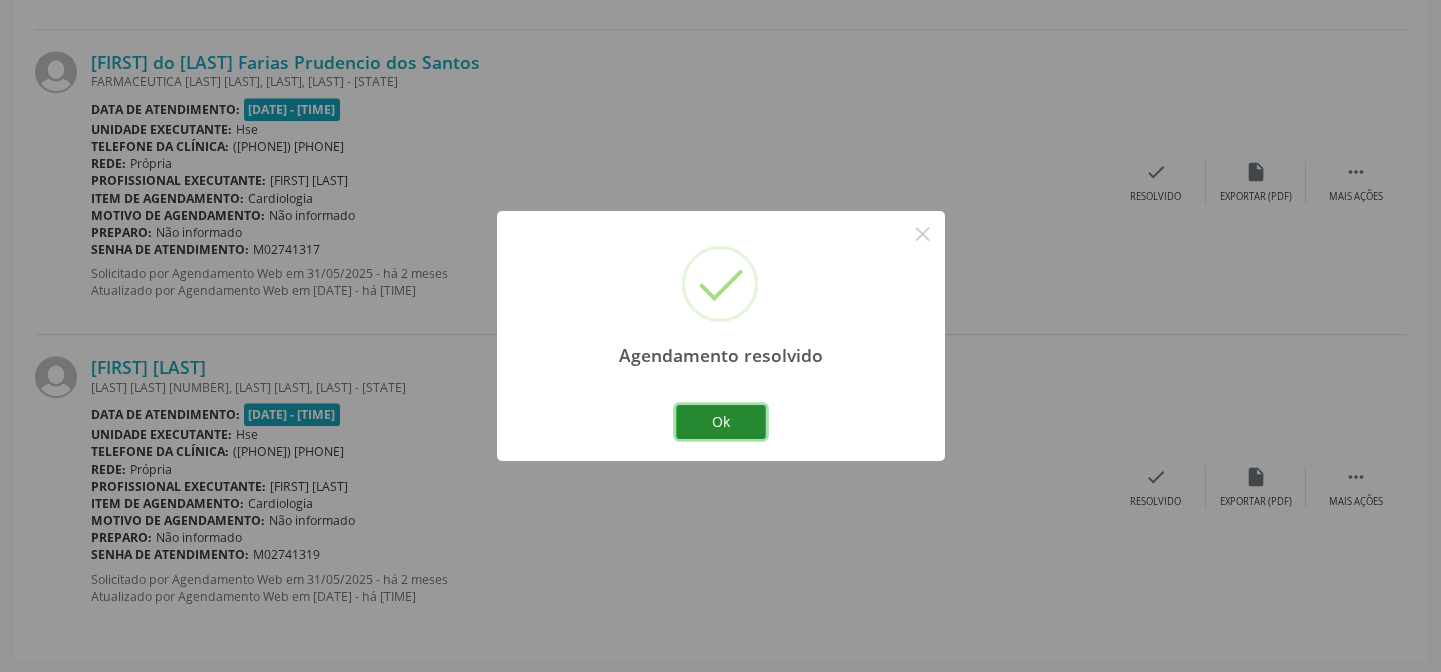 click on "Ok" at bounding box center [721, 422] 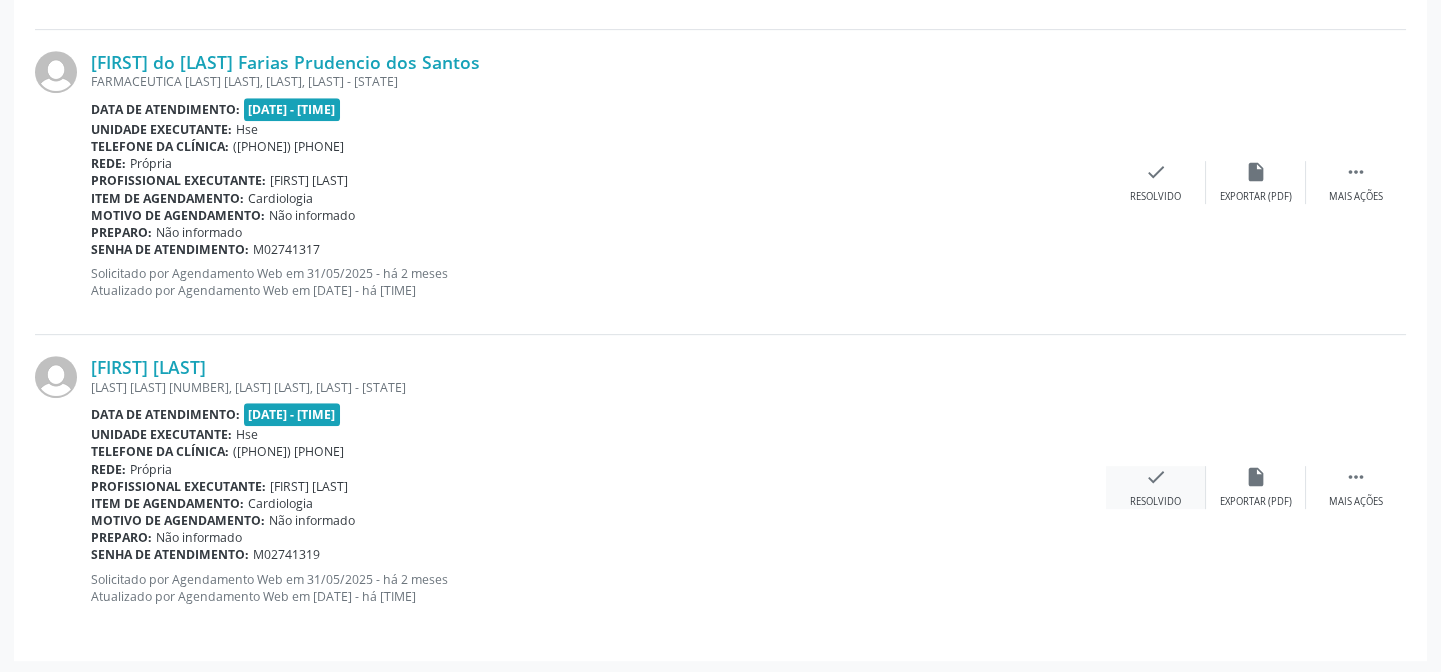 click on "check
Resolvido" at bounding box center [1156, 487] 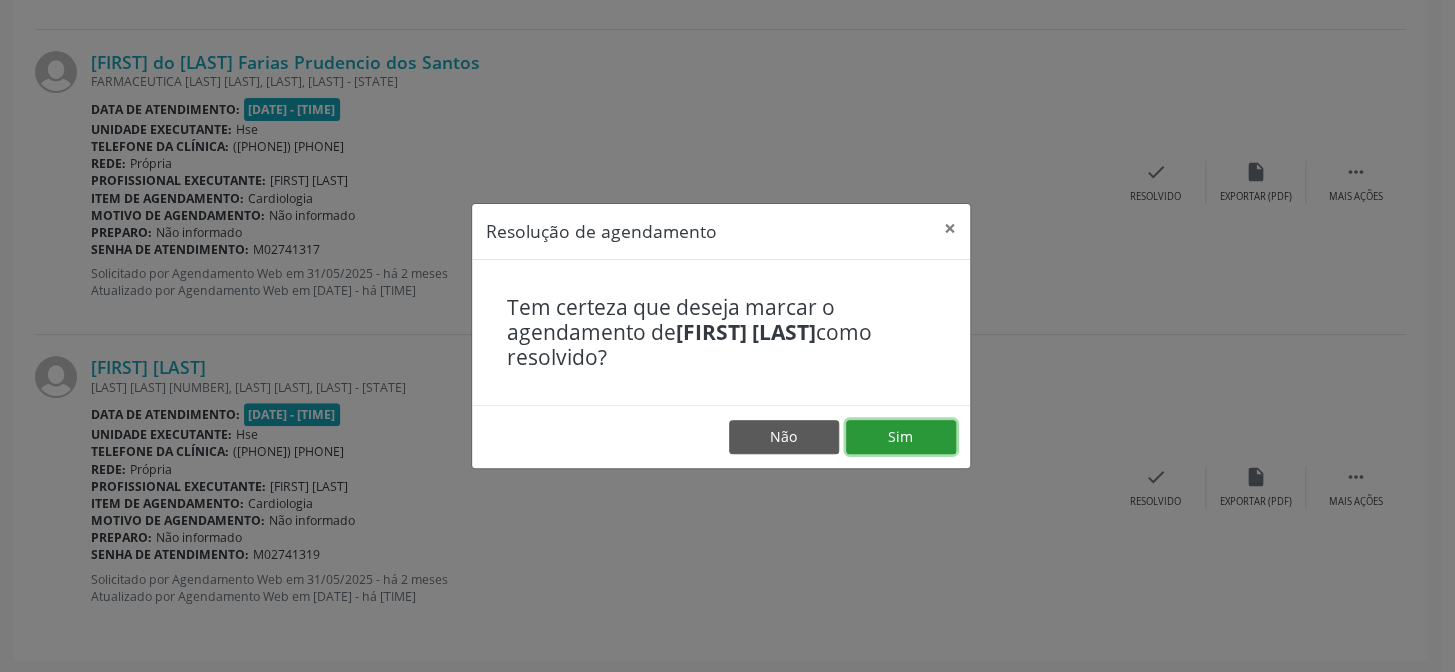 click on "Sim" at bounding box center (901, 437) 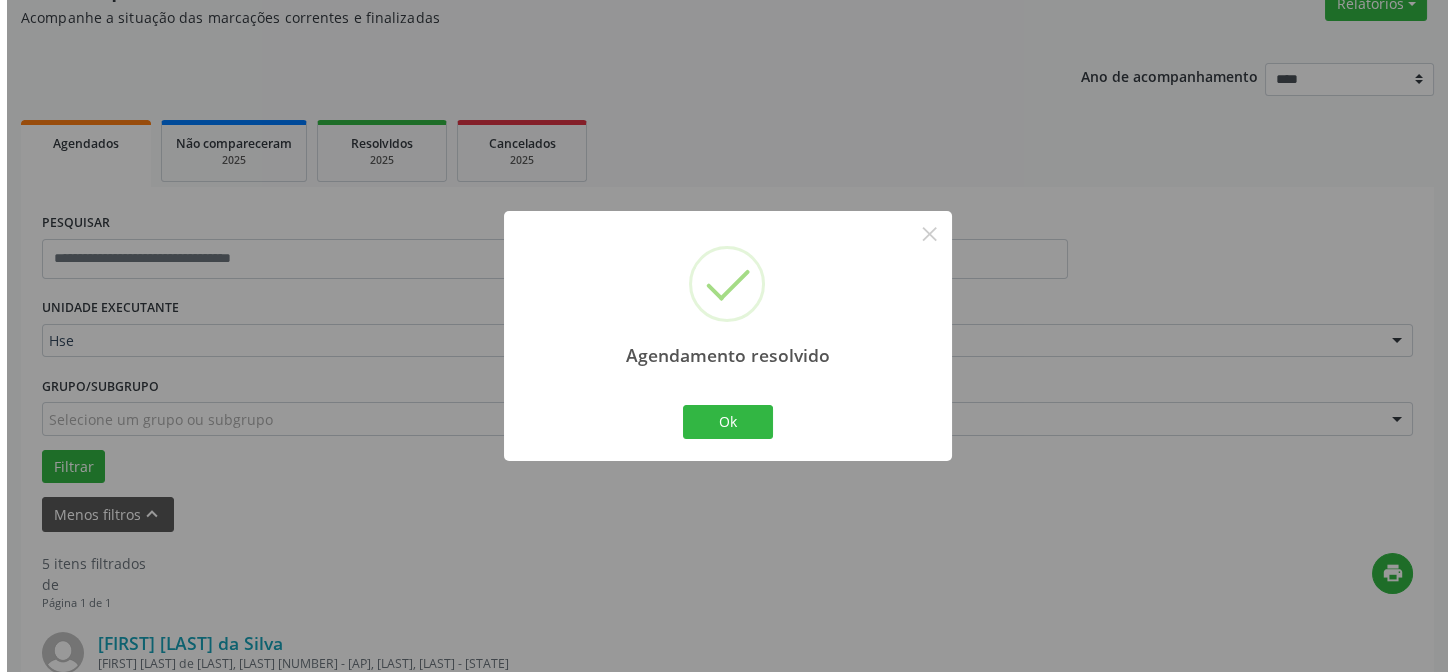 scroll, scrollTop: 1677, scrollLeft: 0, axis: vertical 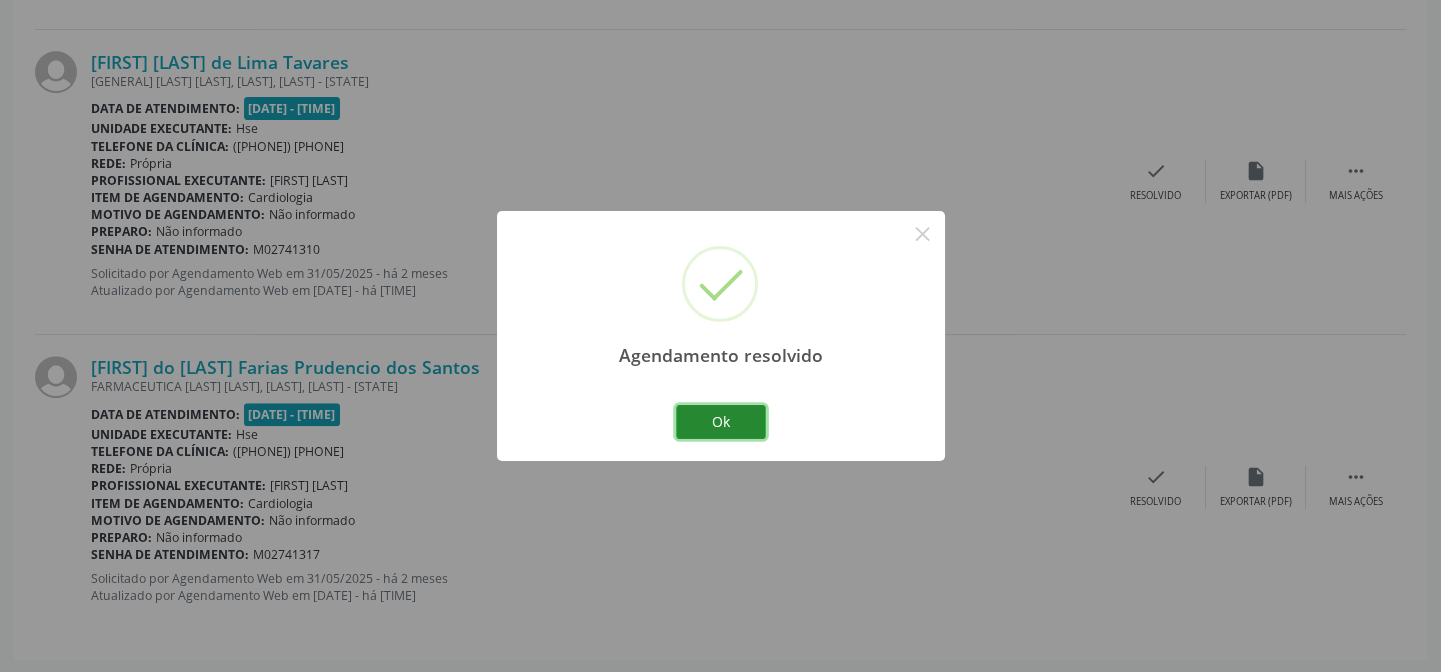 click on "Ok" at bounding box center [721, 422] 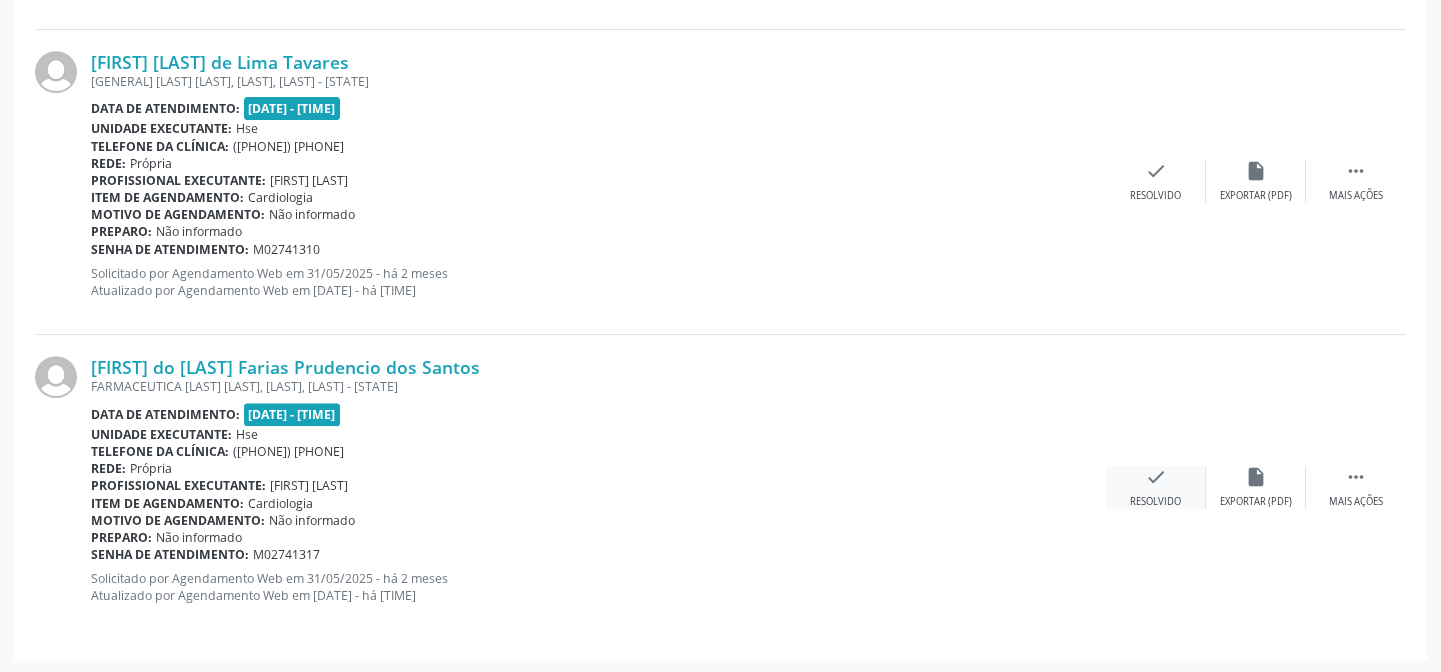 click on "check" at bounding box center (1156, 477) 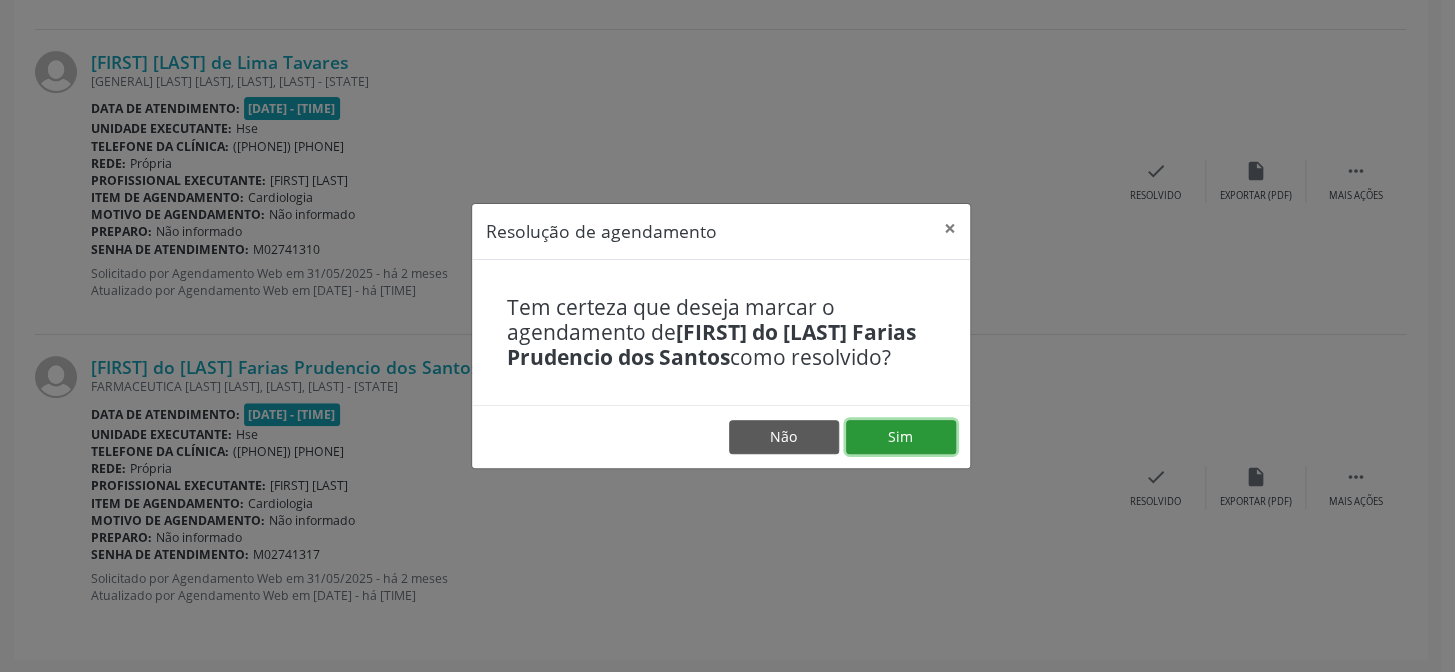 click on "Sim" at bounding box center [901, 437] 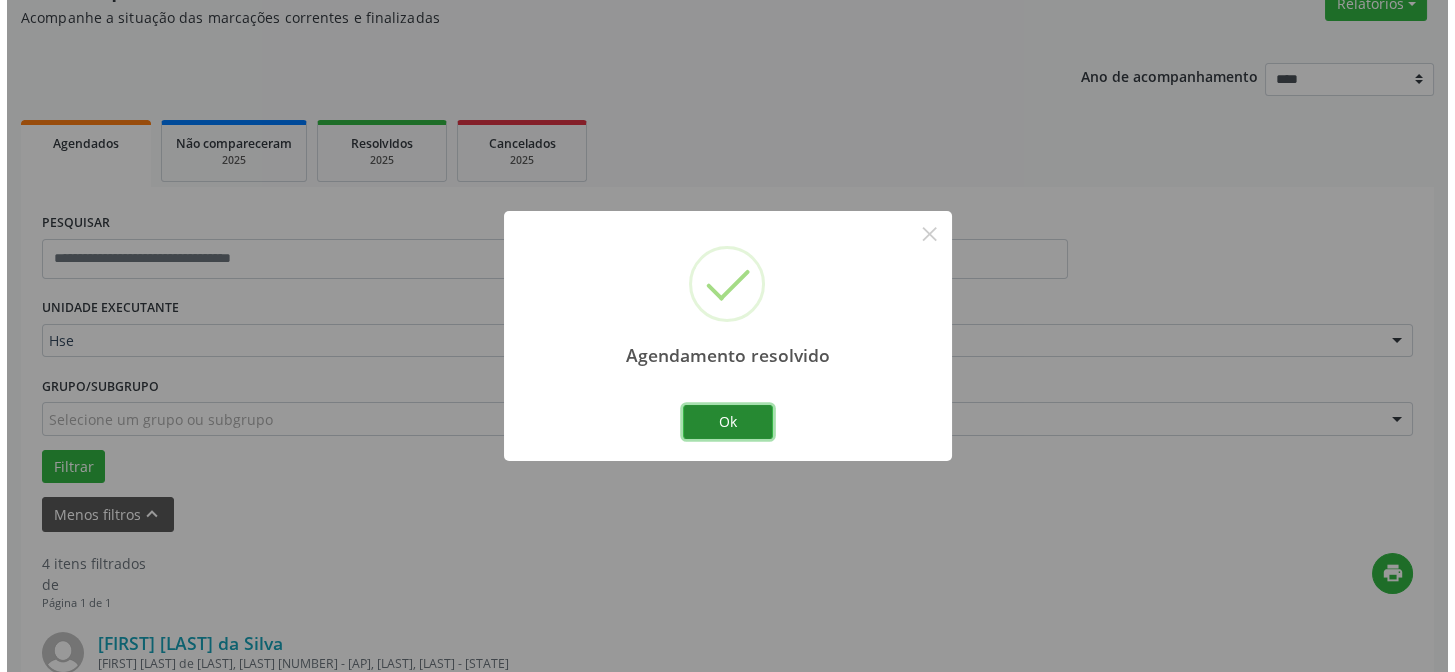 scroll, scrollTop: 1371, scrollLeft: 0, axis: vertical 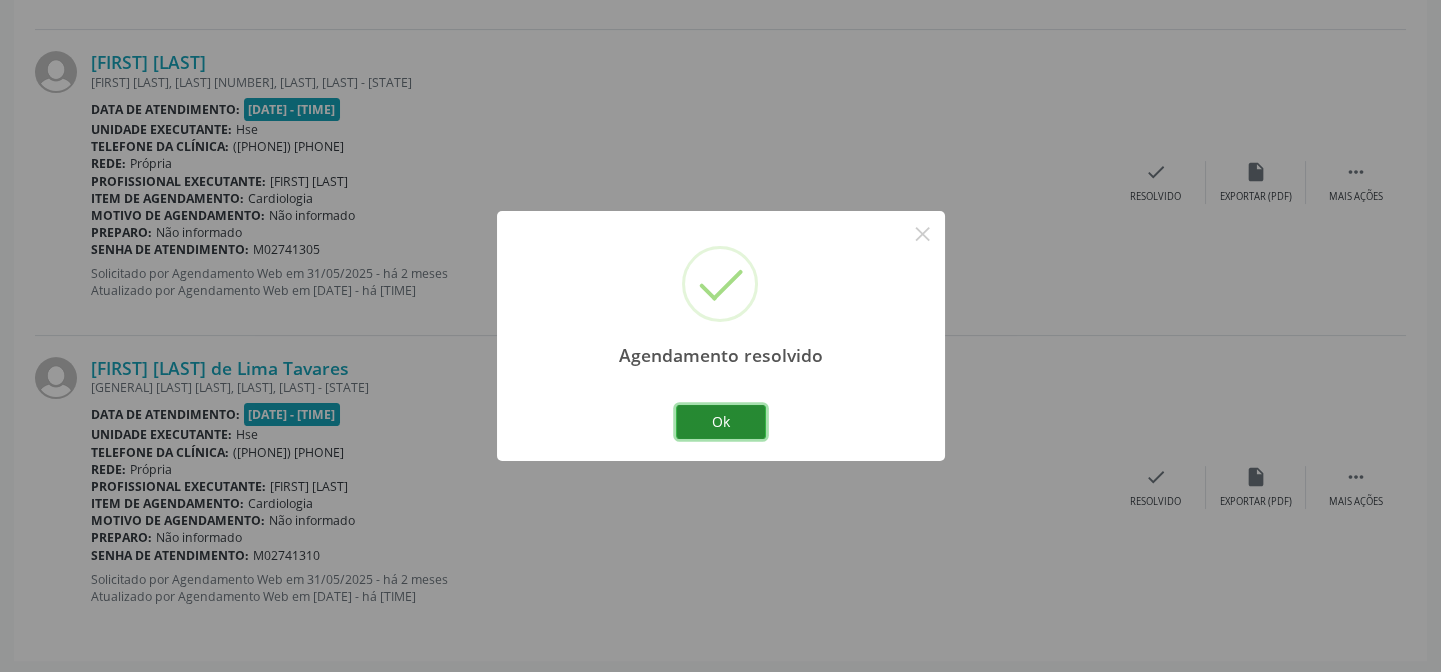 click on "Ok" at bounding box center (721, 422) 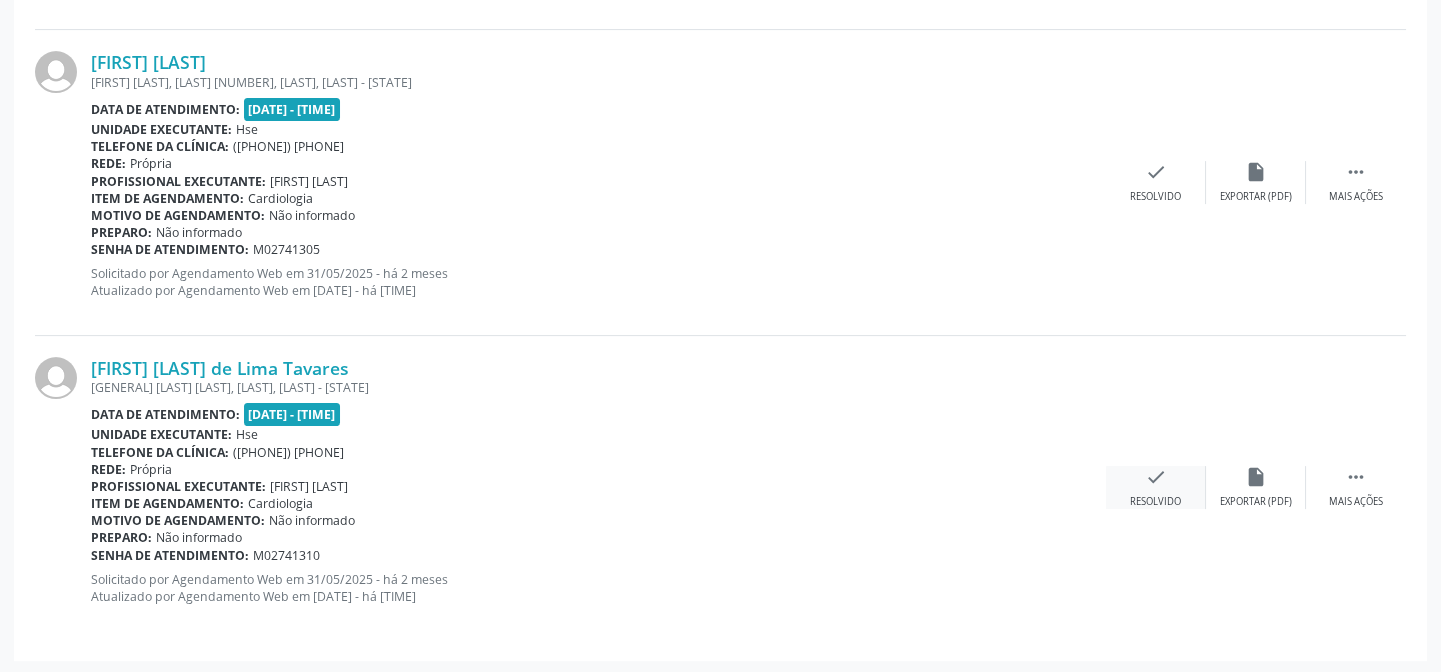 click on "check" at bounding box center (1156, 477) 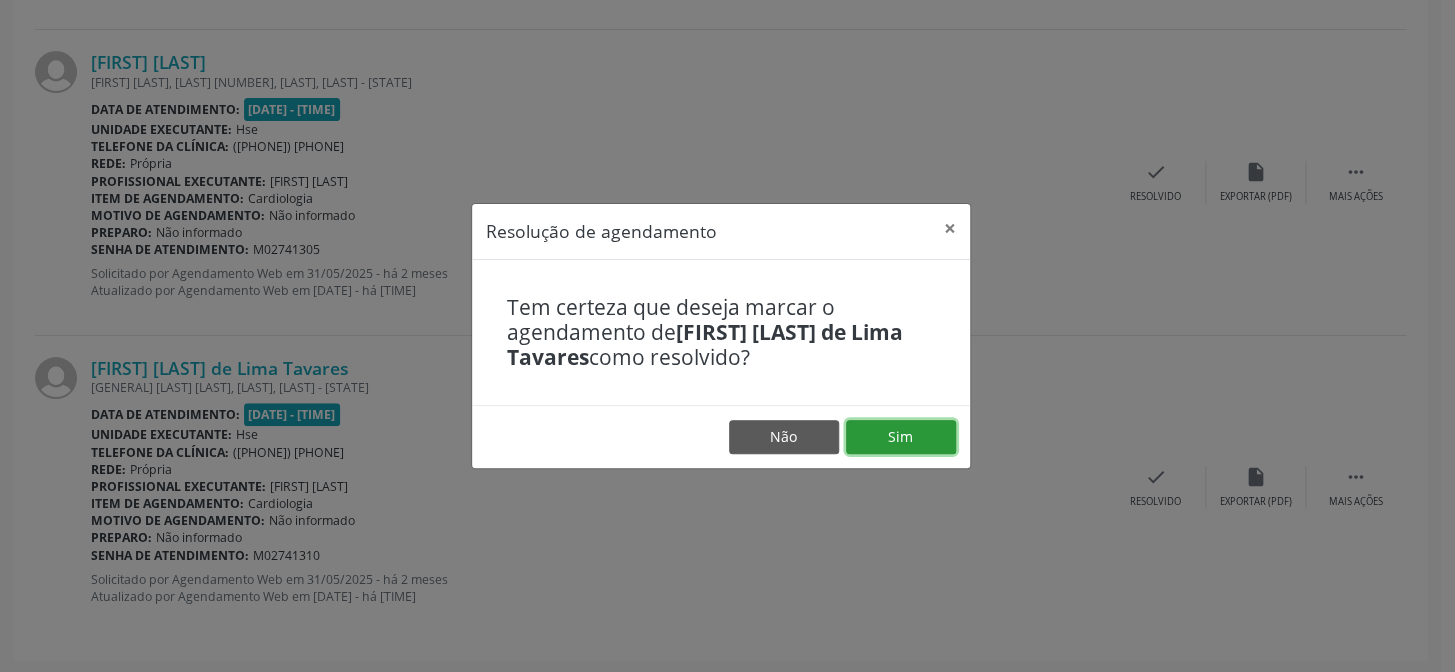 click on "Sim" at bounding box center (901, 437) 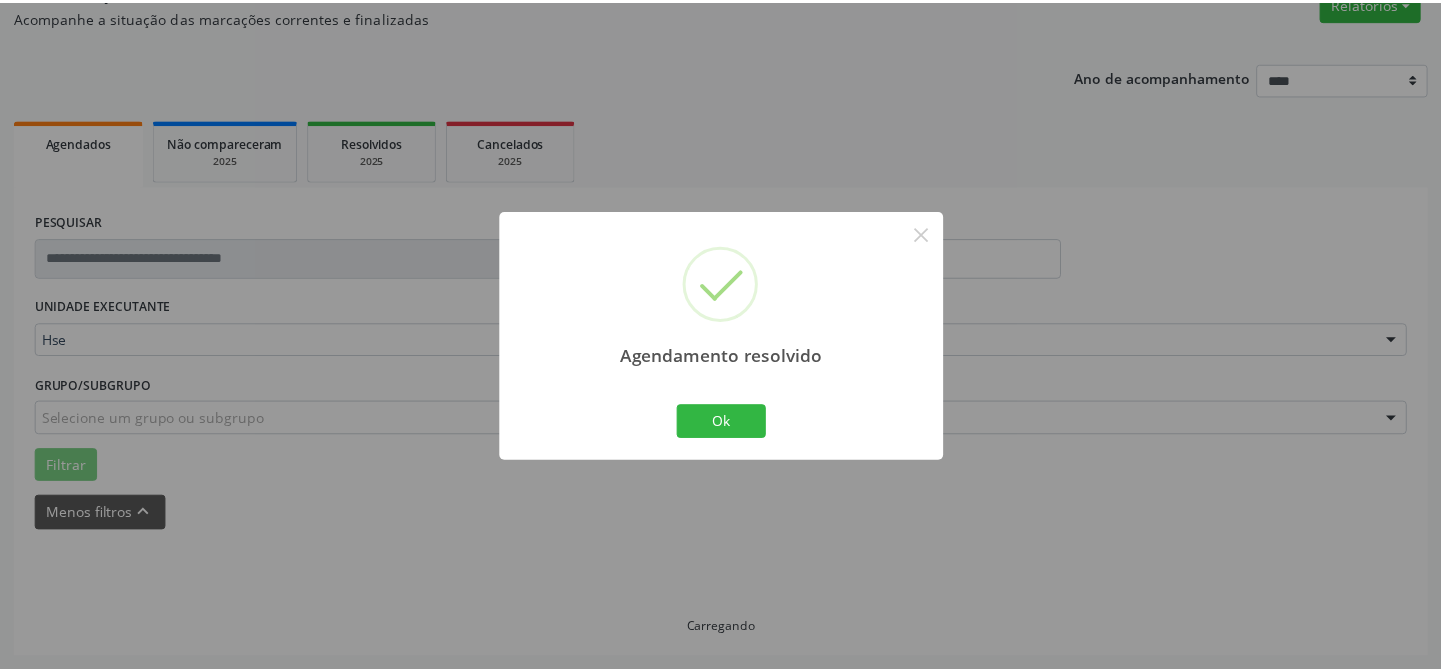 scroll, scrollTop: 179, scrollLeft: 0, axis: vertical 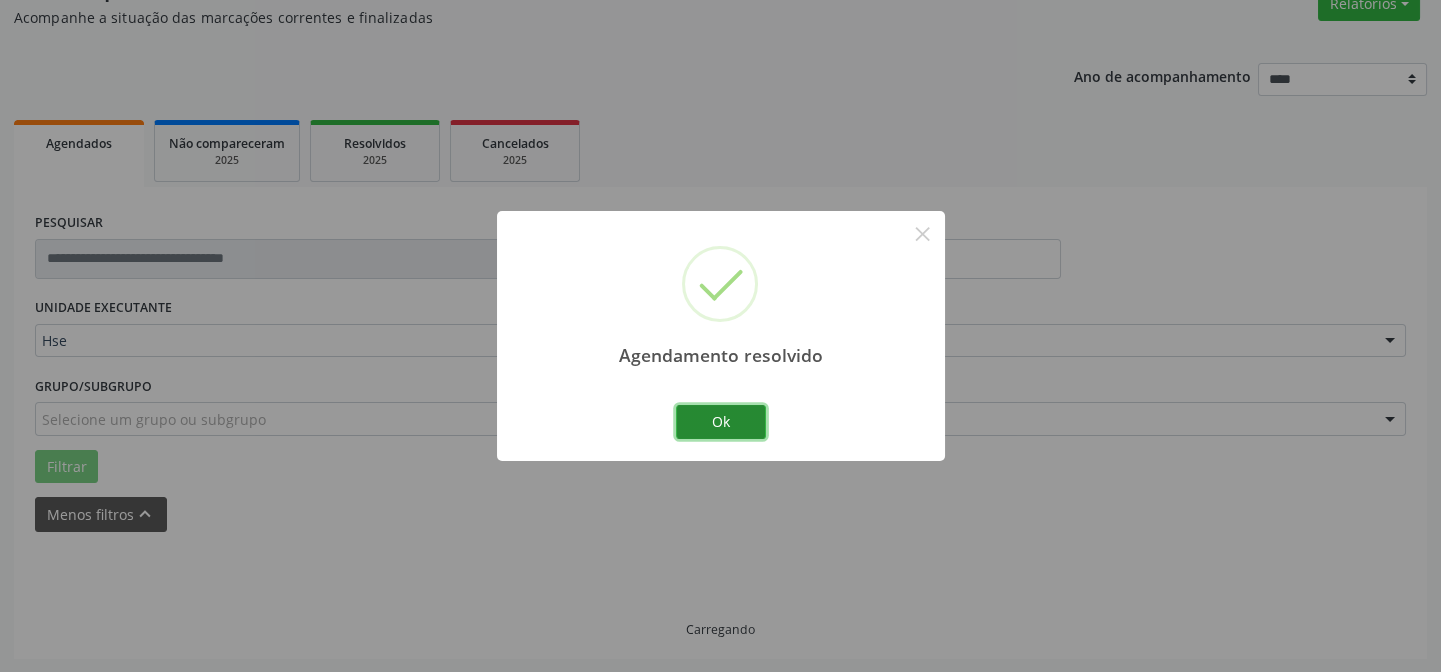 click on "Ok" at bounding box center (721, 422) 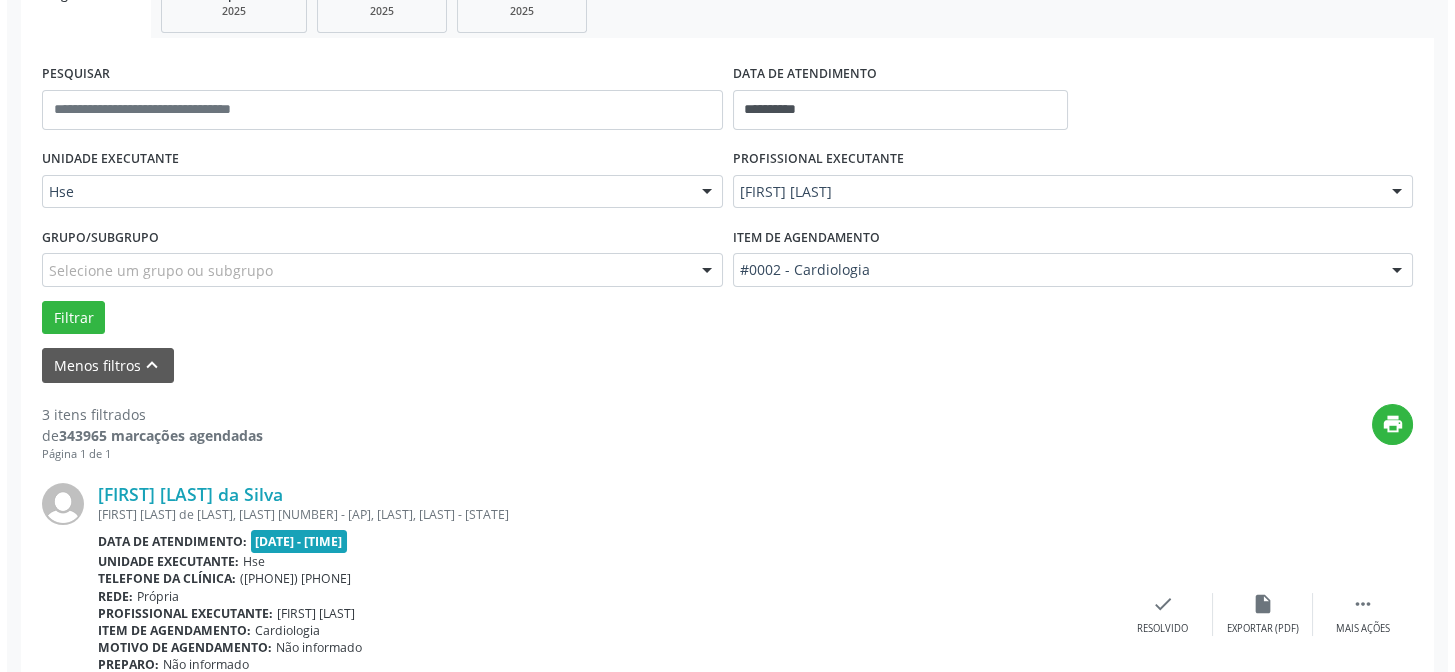 scroll, scrollTop: 360, scrollLeft: 0, axis: vertical 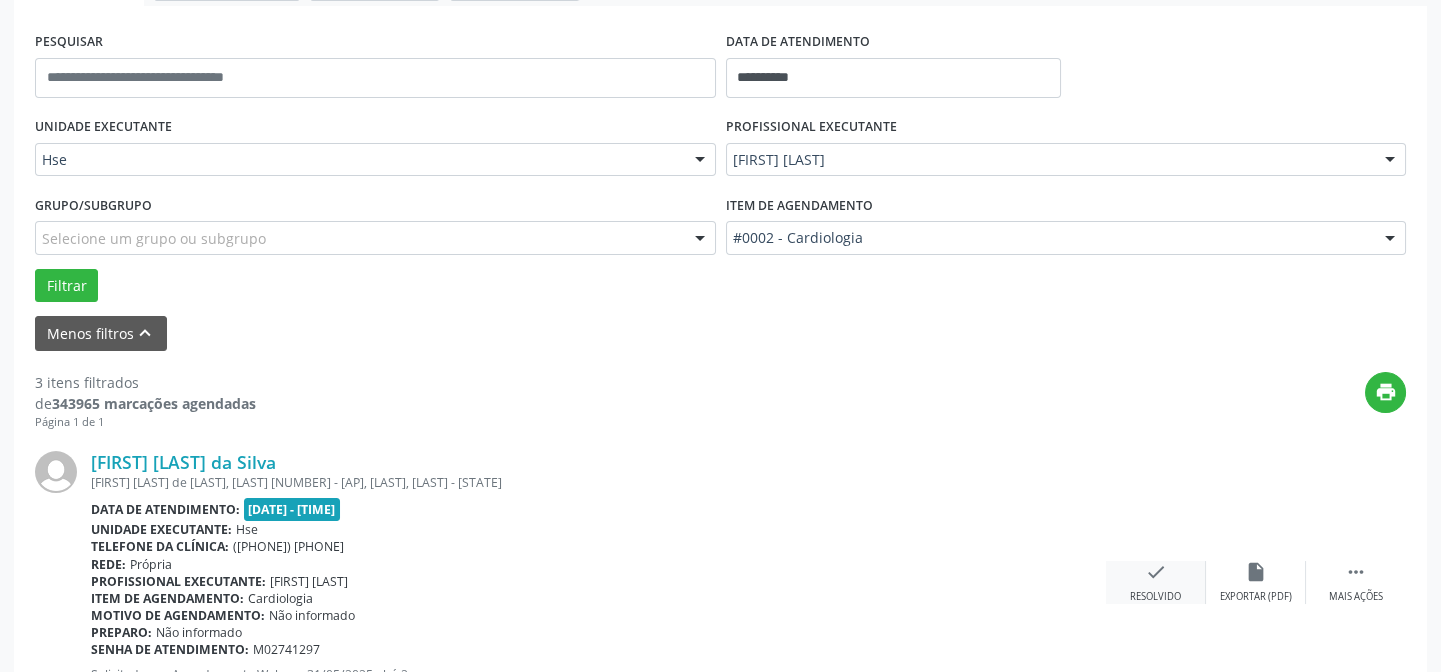 click on "check" at bounding box center (1156, 572) 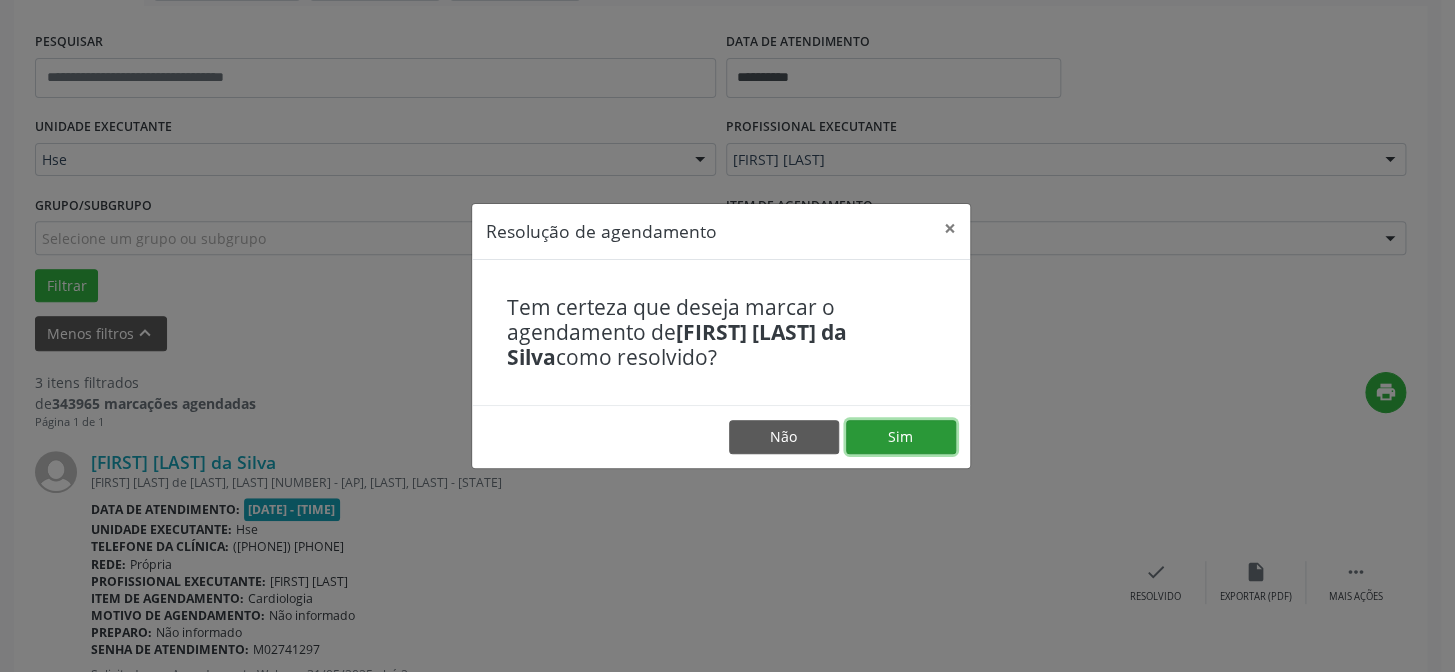 click on "Sim" at bounding box center (901, 437) 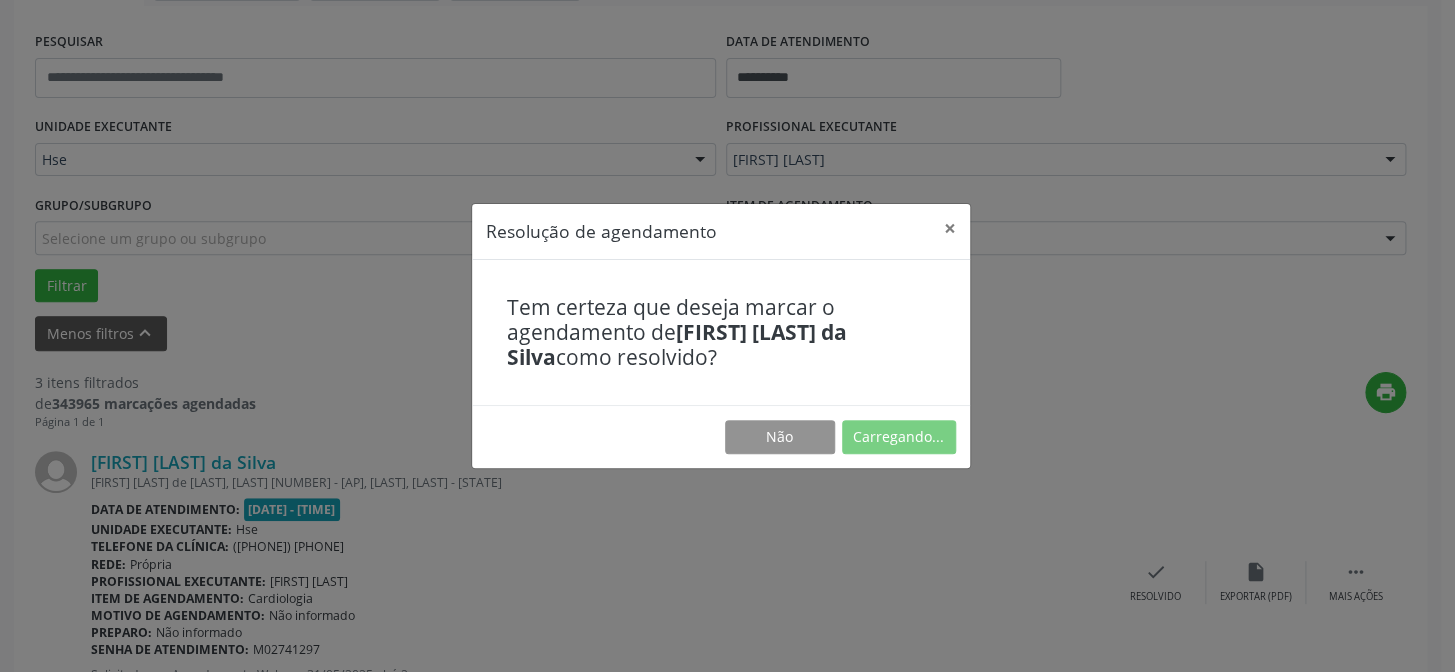 drag, startPoint x: 683, startPoint y: 439, endPoint x: 1202, endPoint y: 384, distance: 521.9061 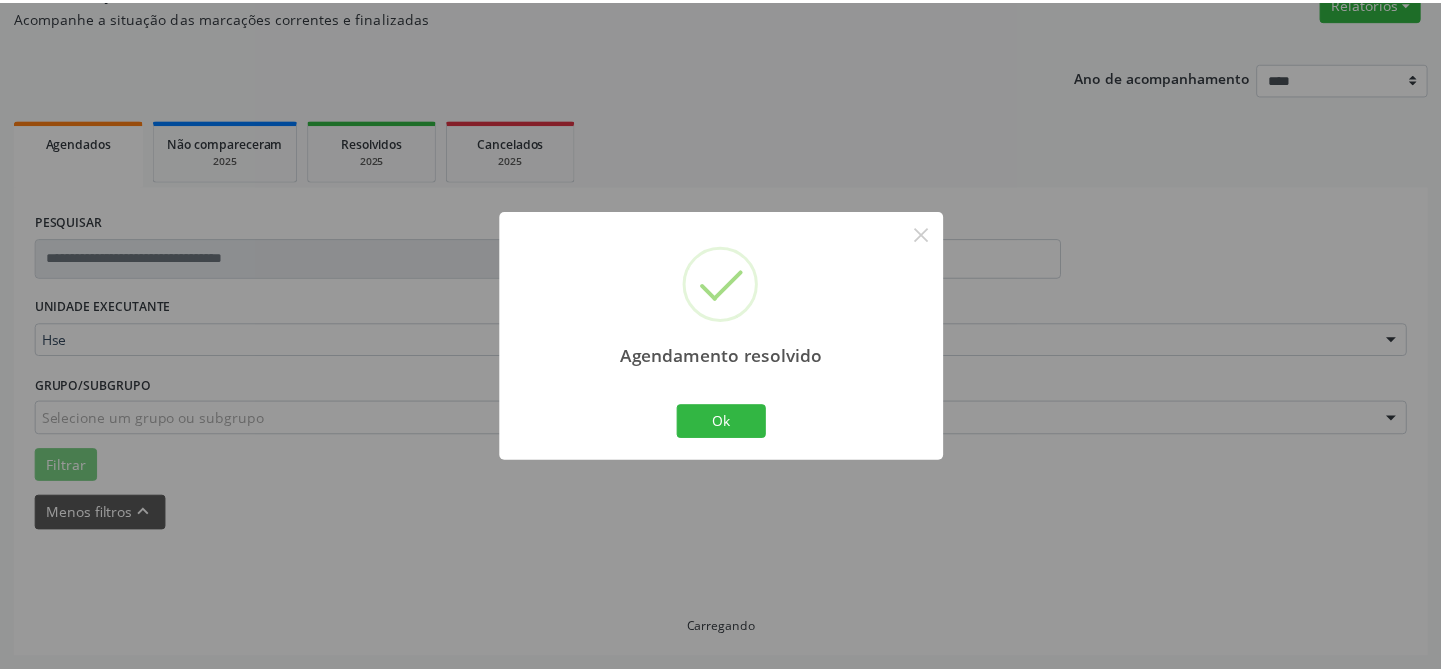 scroll, scrollTop: 179, scrollLeft: 0, axis: vertical 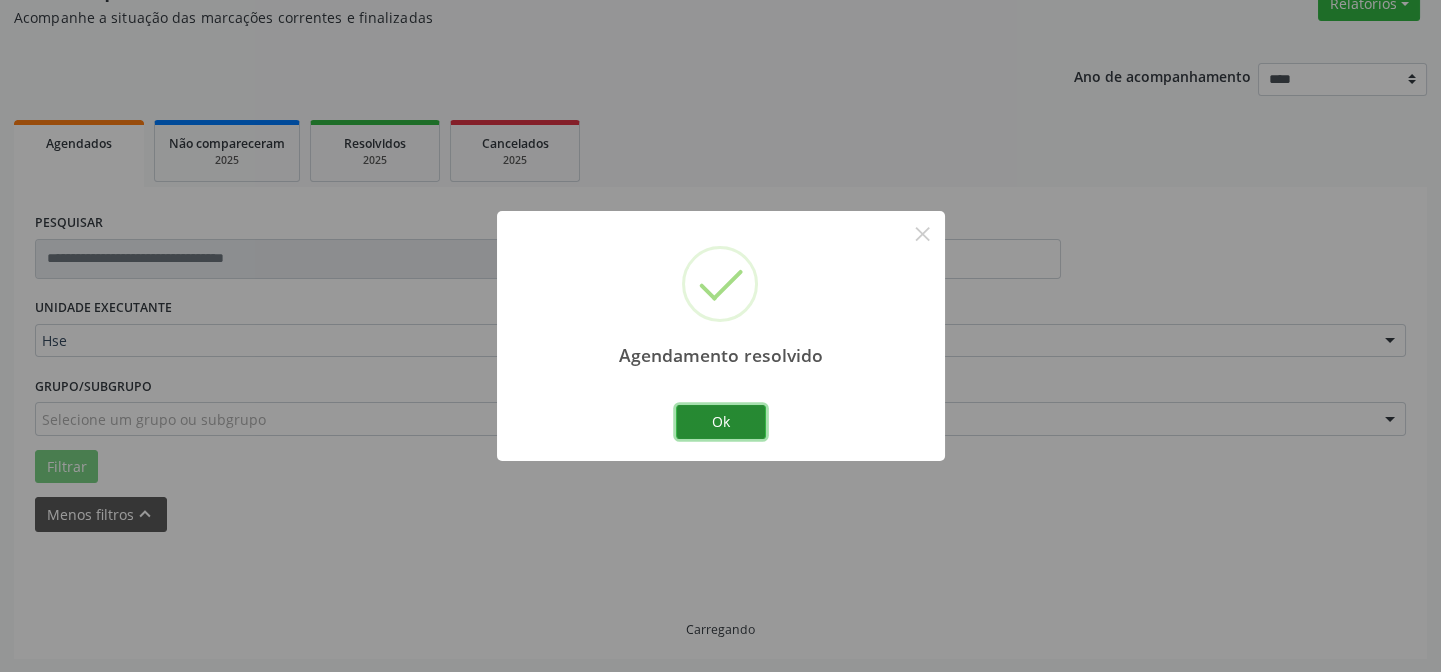 click on "Ok" at bounding box center (721, 422) 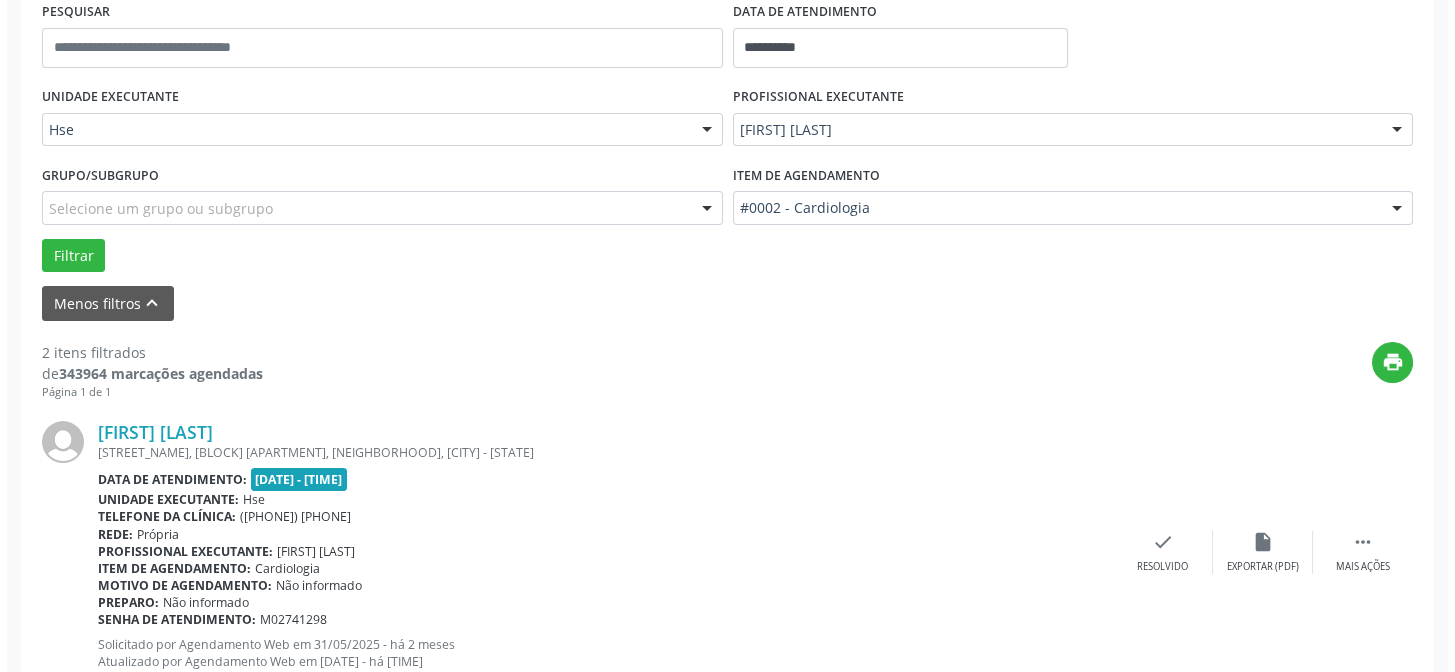 scroll, scrollTop: 451, scrollLeft: 0, axis: vertical 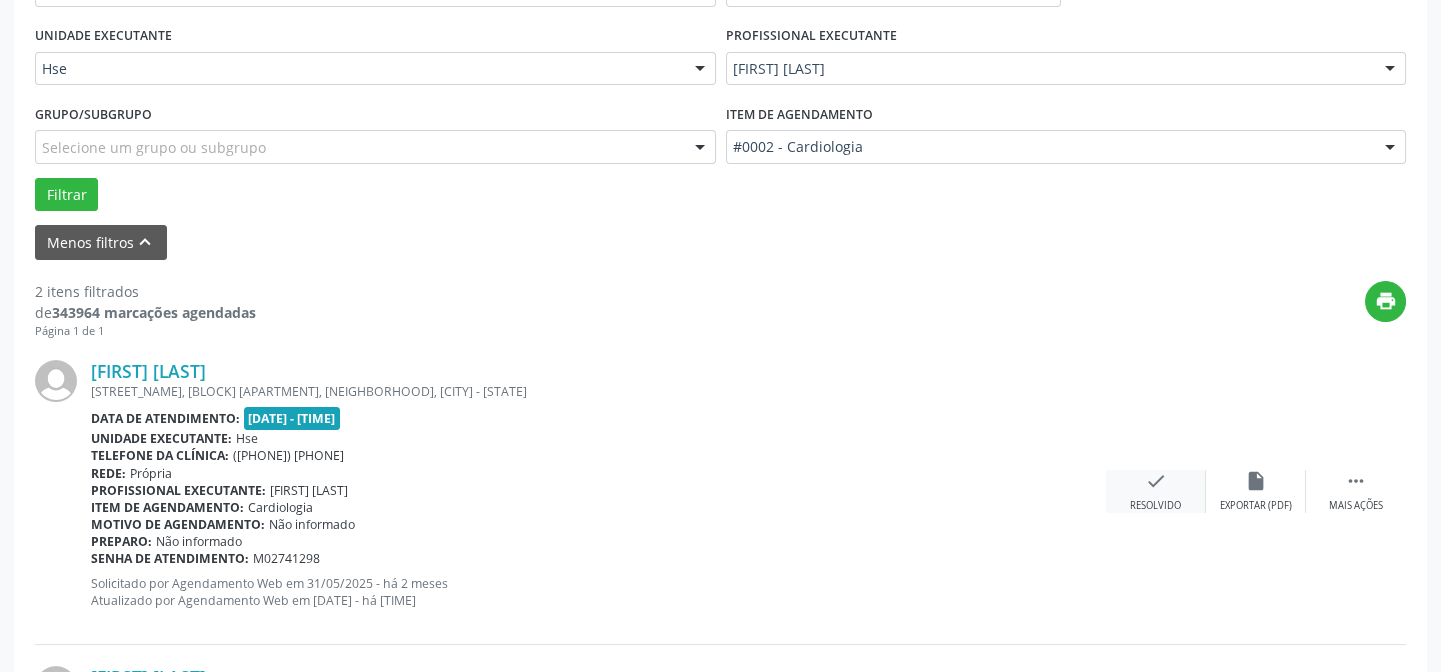 click on "check
Resolvido" at bounding box center [1156, 491] 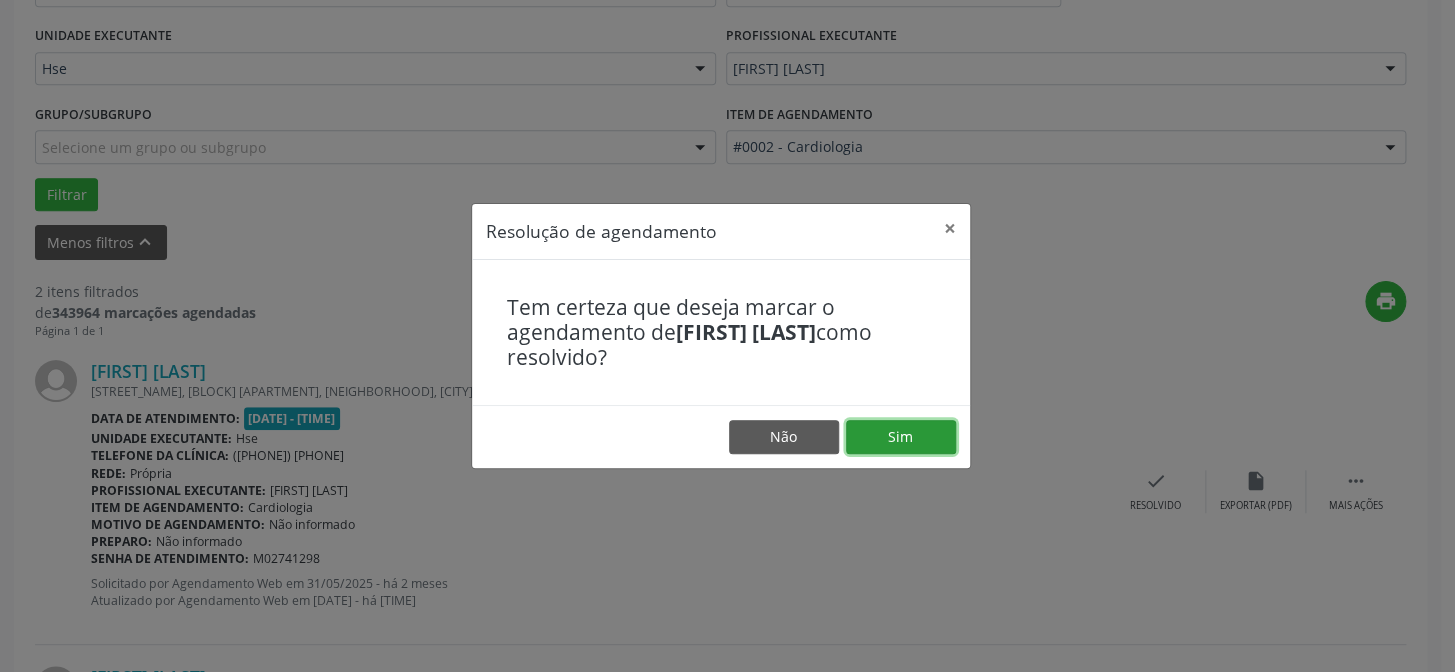 click on "Sim" at bounding box center (901, 437) 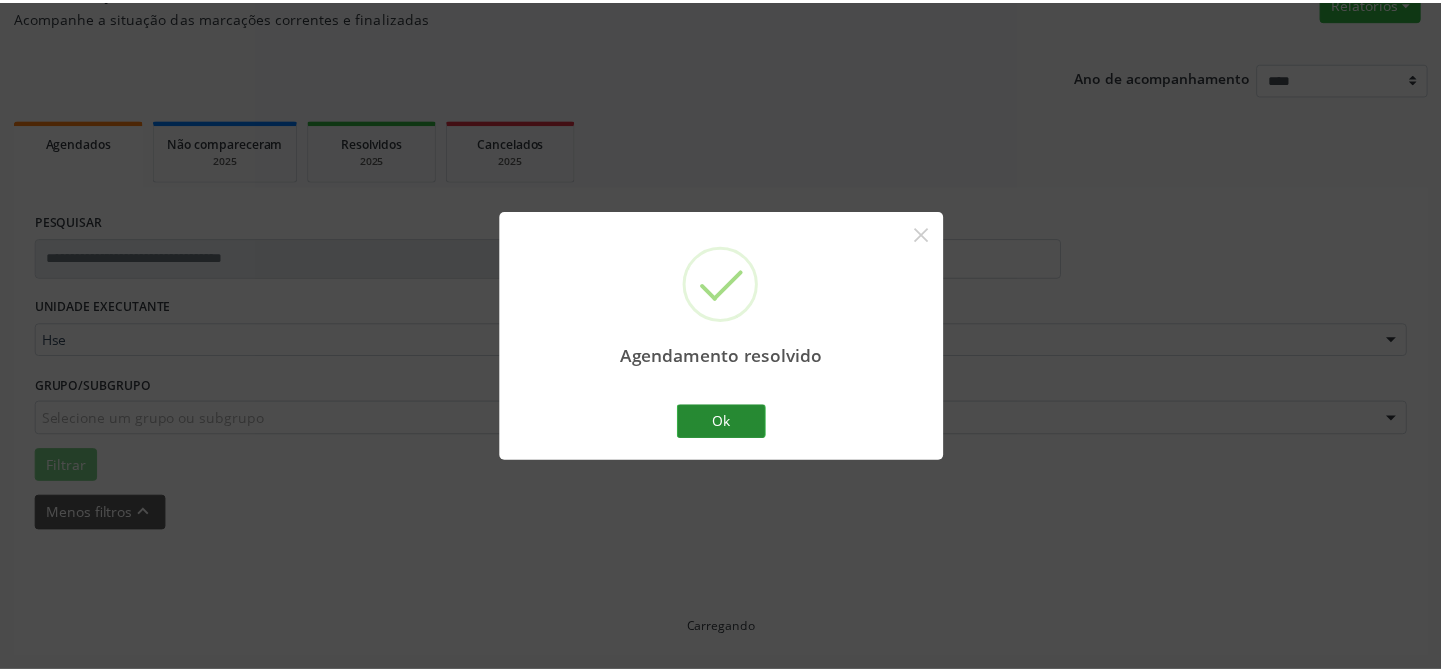 scroll, scrollTop: 179, scrollLeft: 0, axis: vertical 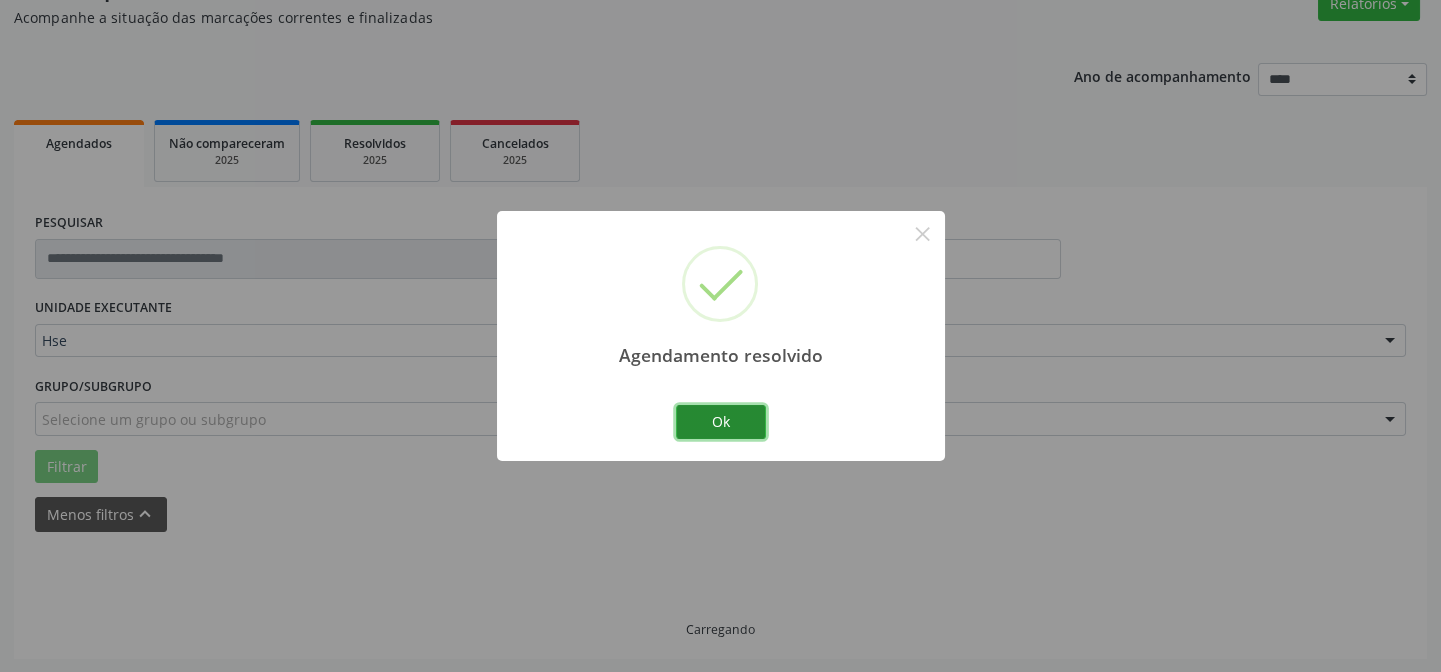 click on "Ok" at bounding box center [721, 422] 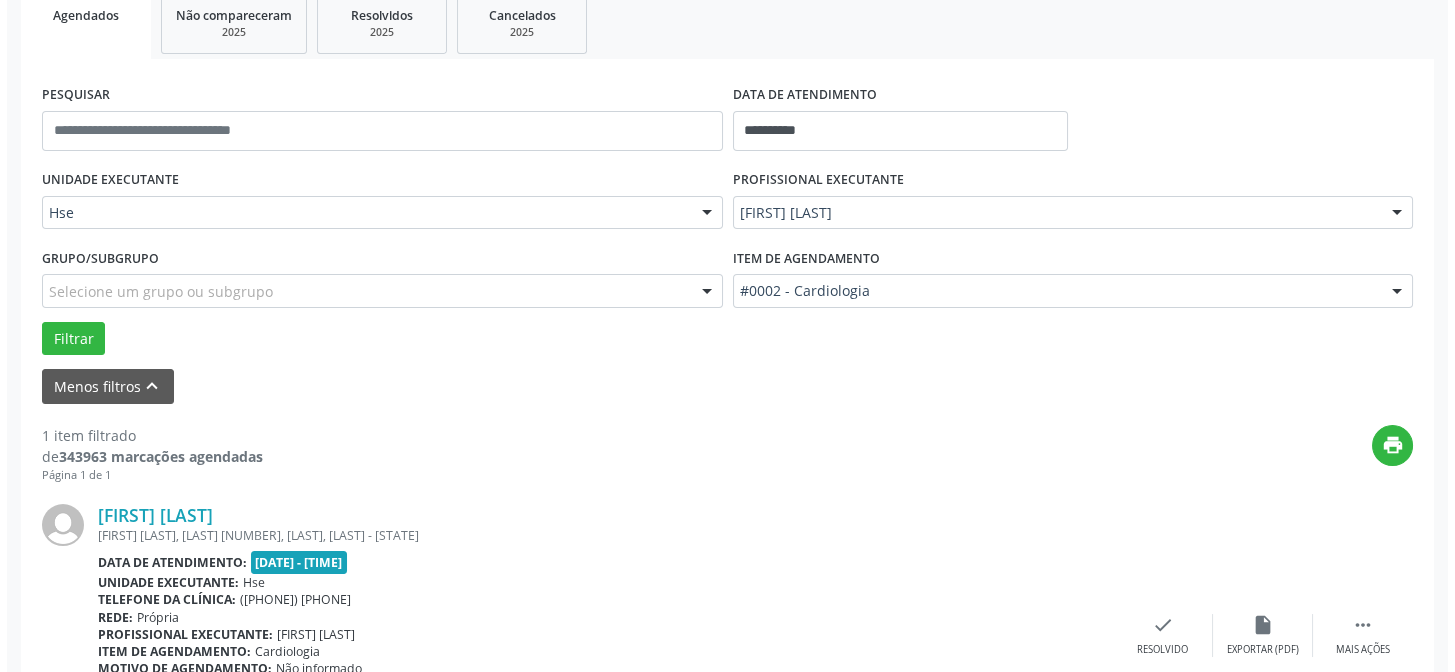 scroll, scrollTop: 457, scrollLeft: 0, axis: vertical 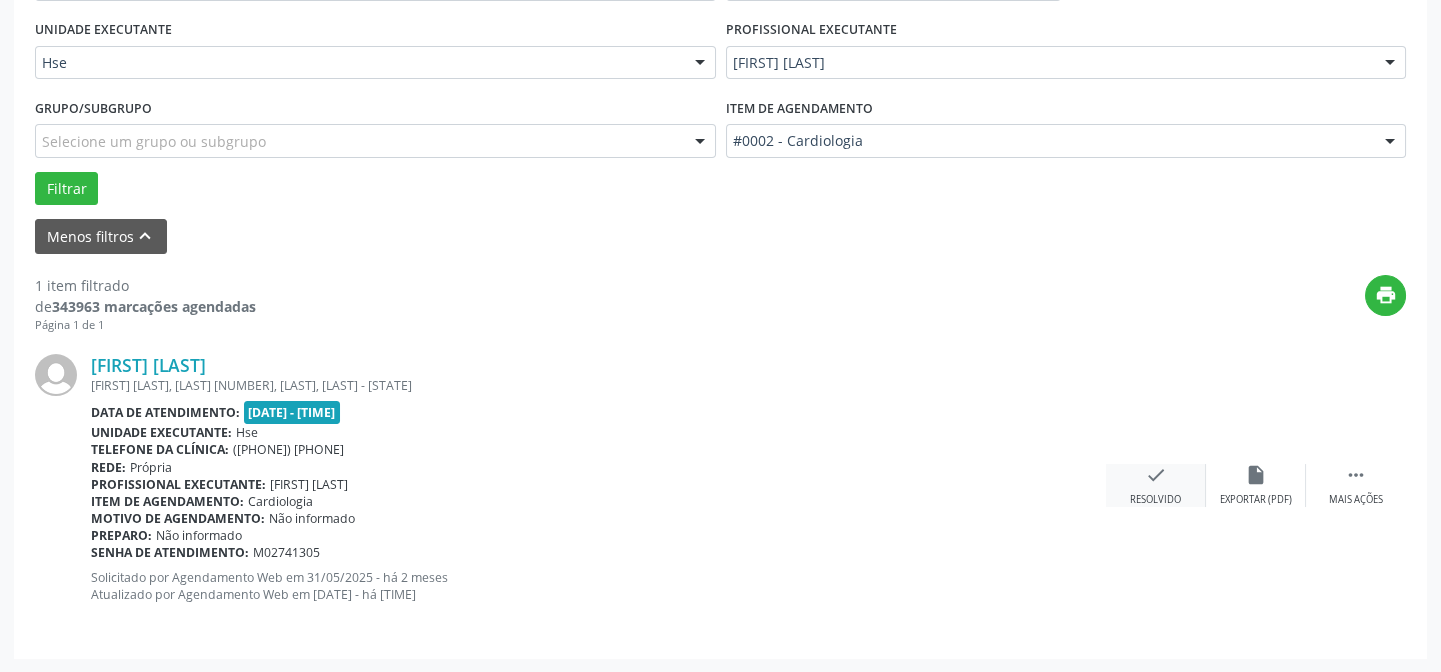 click on "check" at bounding box center (1156, 475) 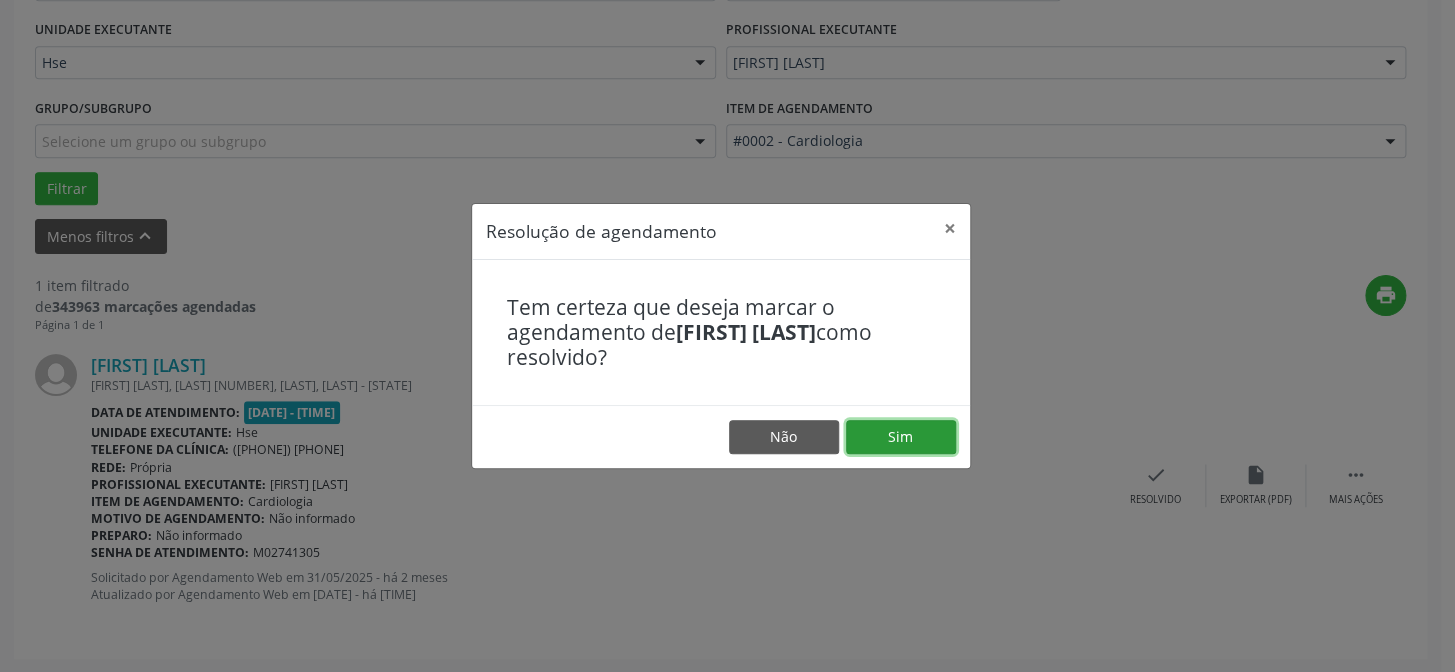 click on "Sim" at bounding box center (901, 437) 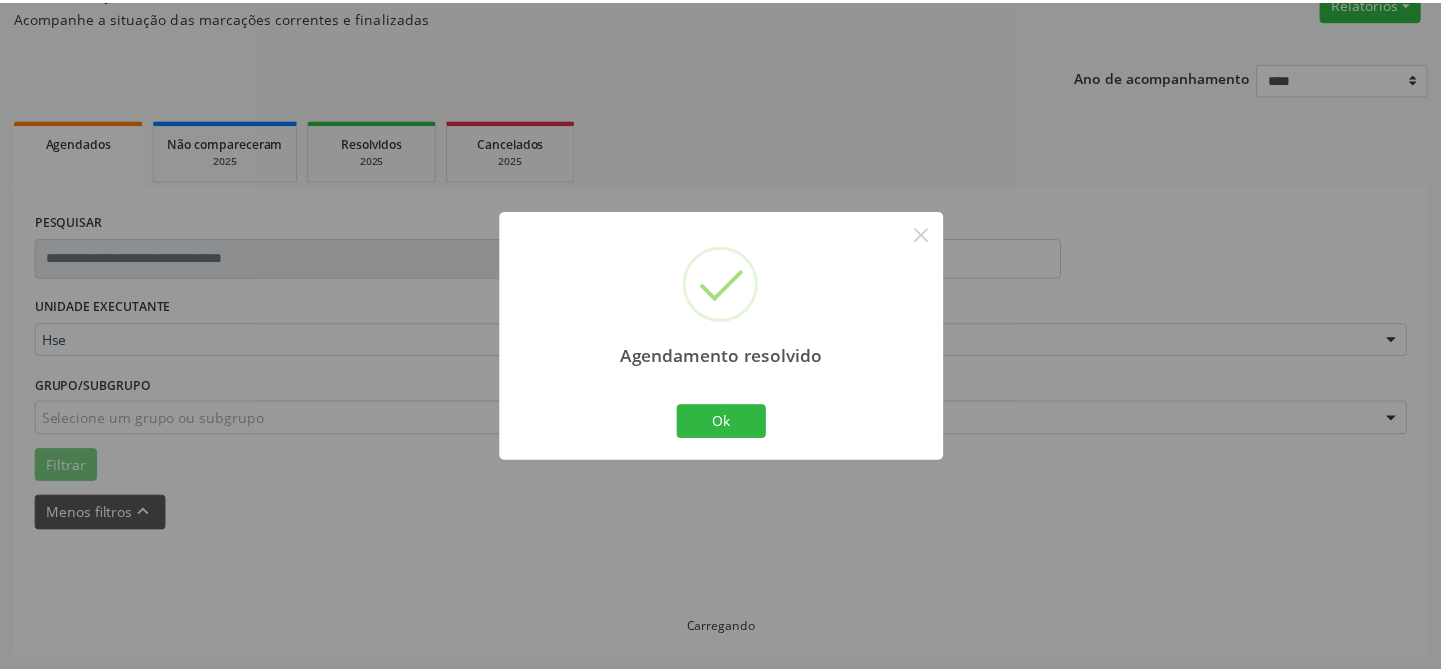 scroll, scrollTop: 179, scrollLeft: 0, axis: vertical 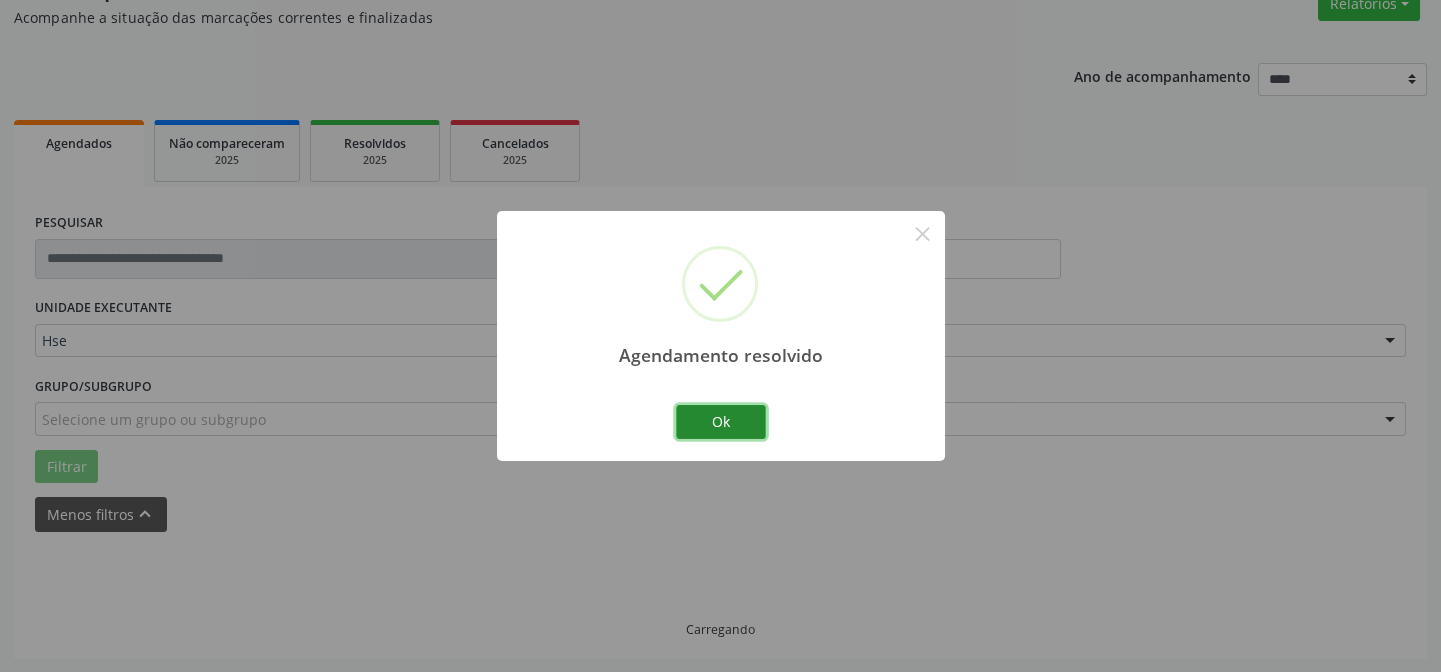 drag, startPoint x: 739, startPoint y: 414, endPoint x: 722, endPoint y: 428, distance: 22.022715 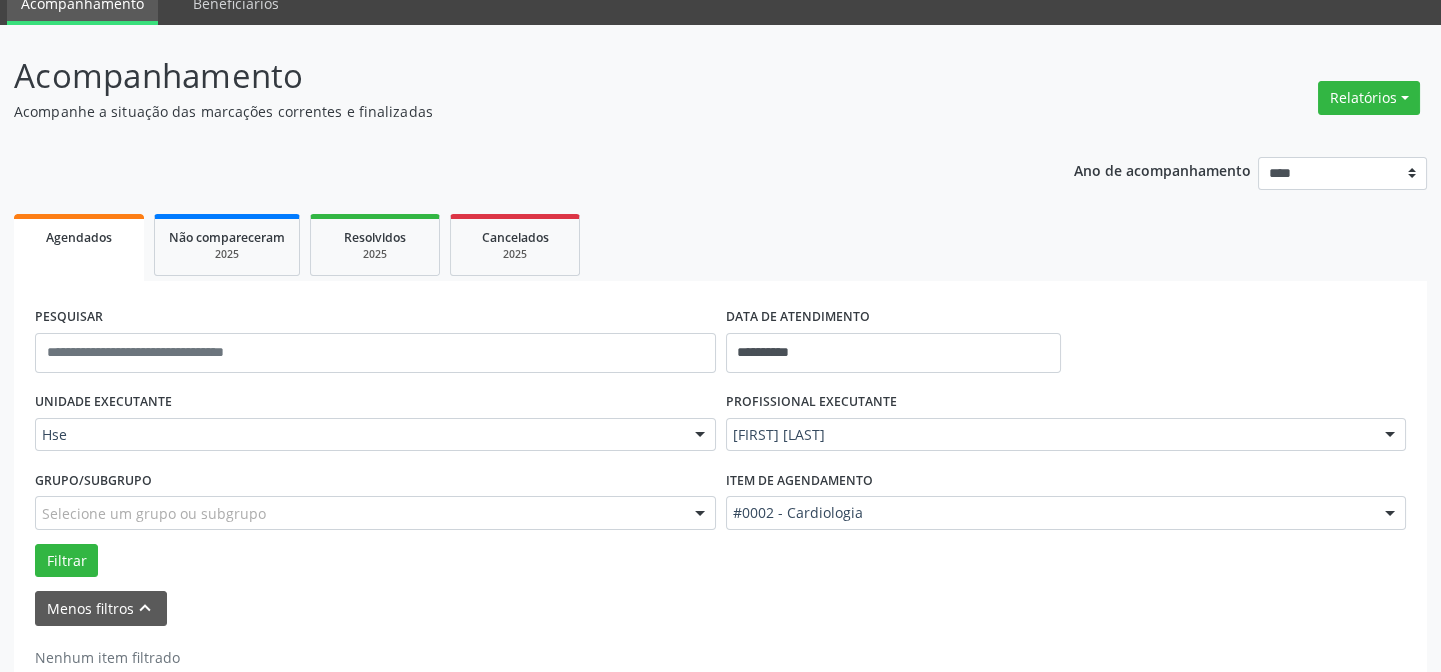 scroll, scrollTop: 0, scrollLeft: 0, axis: both 